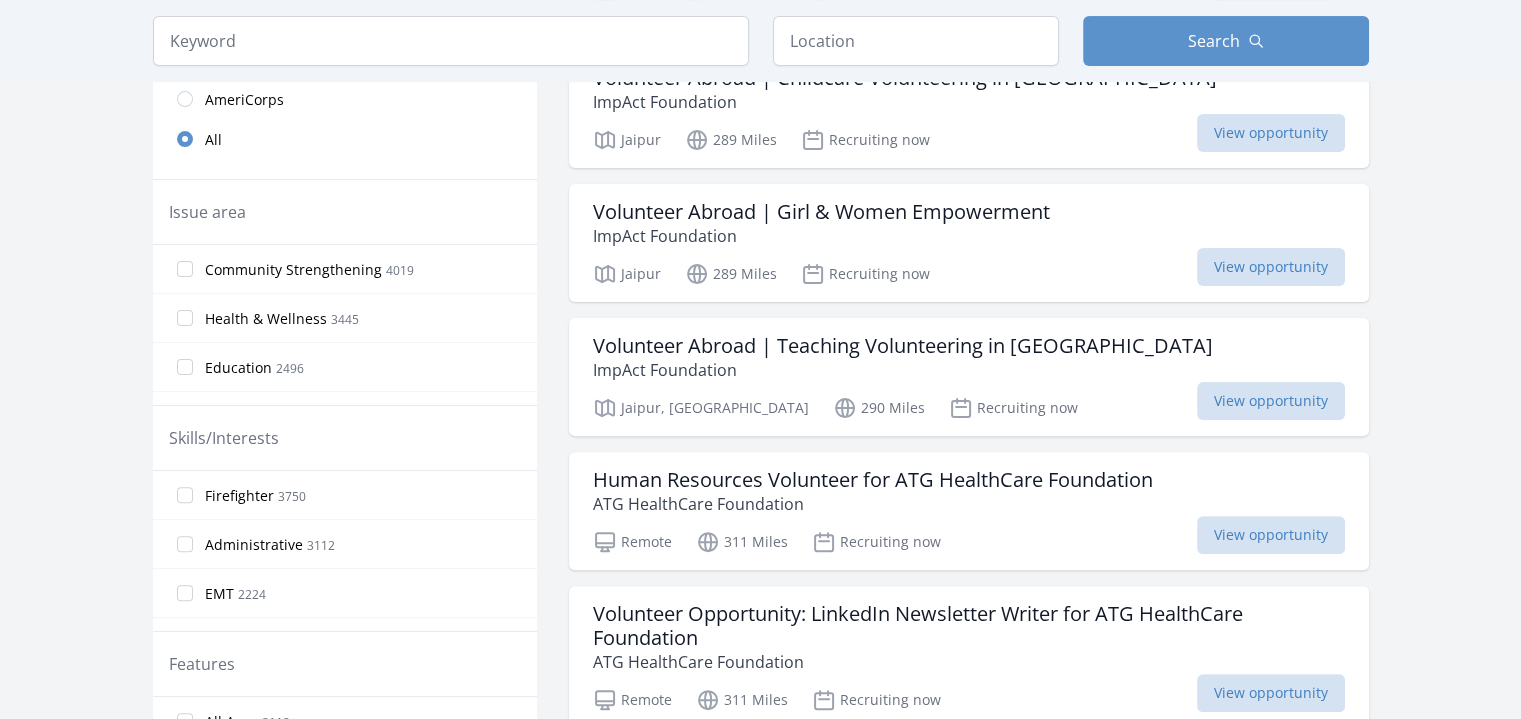 scroll, scrollTop: 532, scrollLeft: 0, axis: vertical 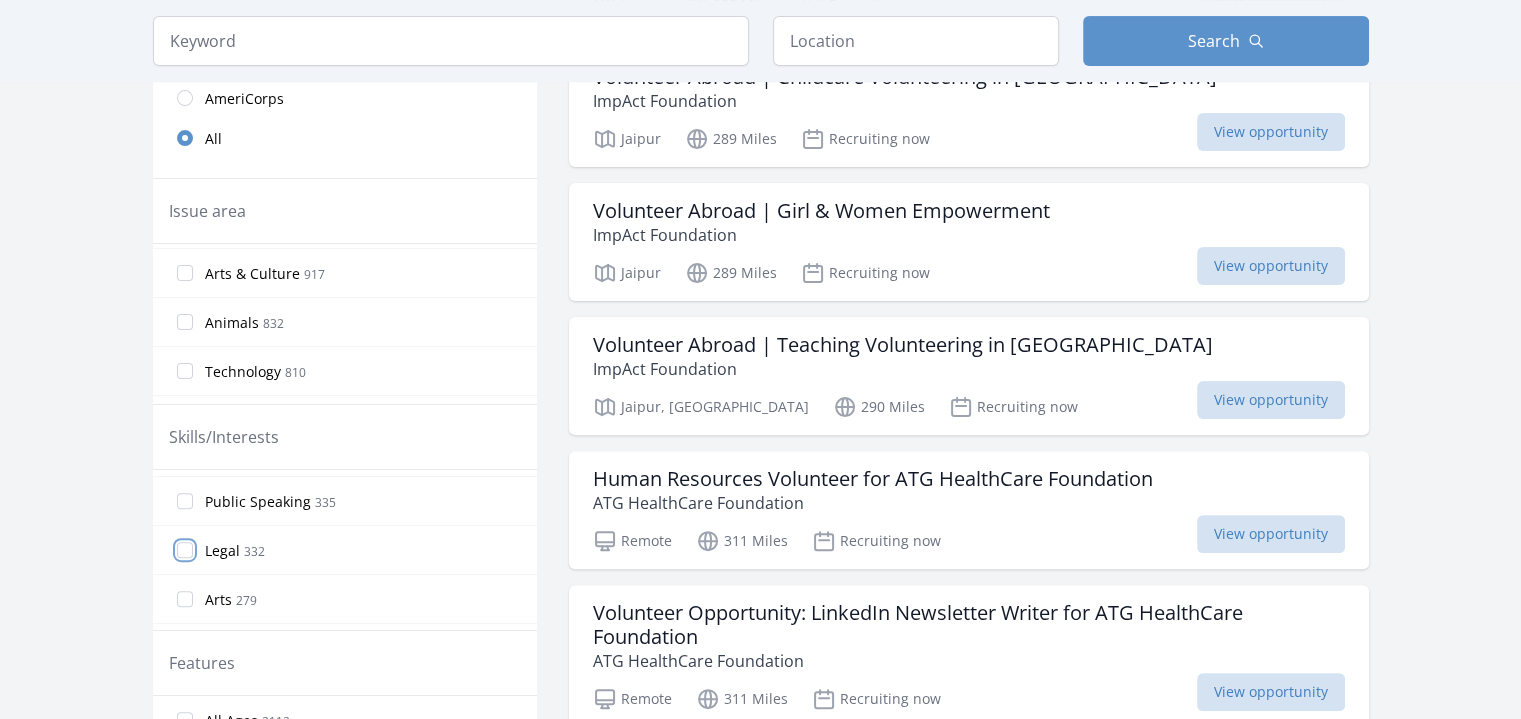 click on "Legal   332" at bounding box center (185, 550) 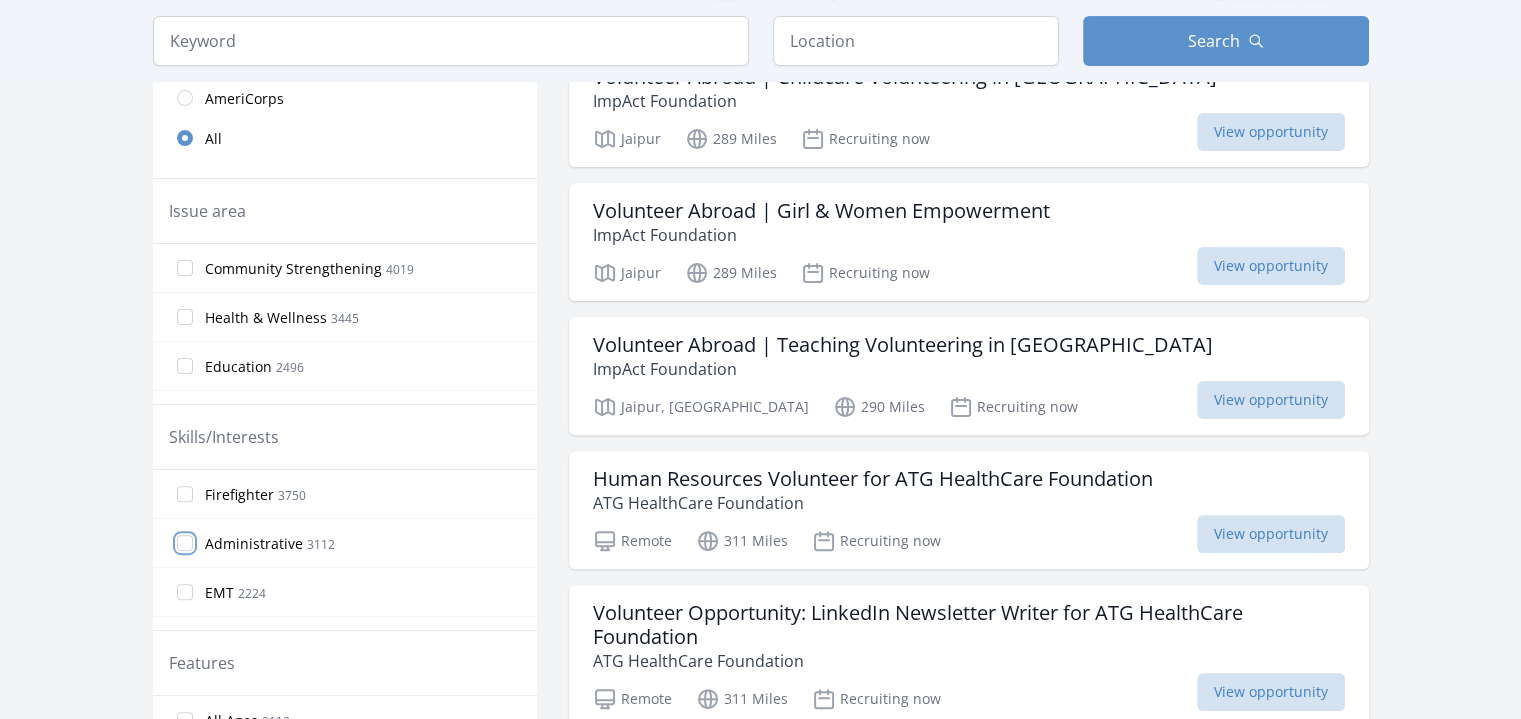 drag, startPoint x: 184, startPoint y: 548, endPoint x: 93, endPoint y: 547, distance: 91.00549 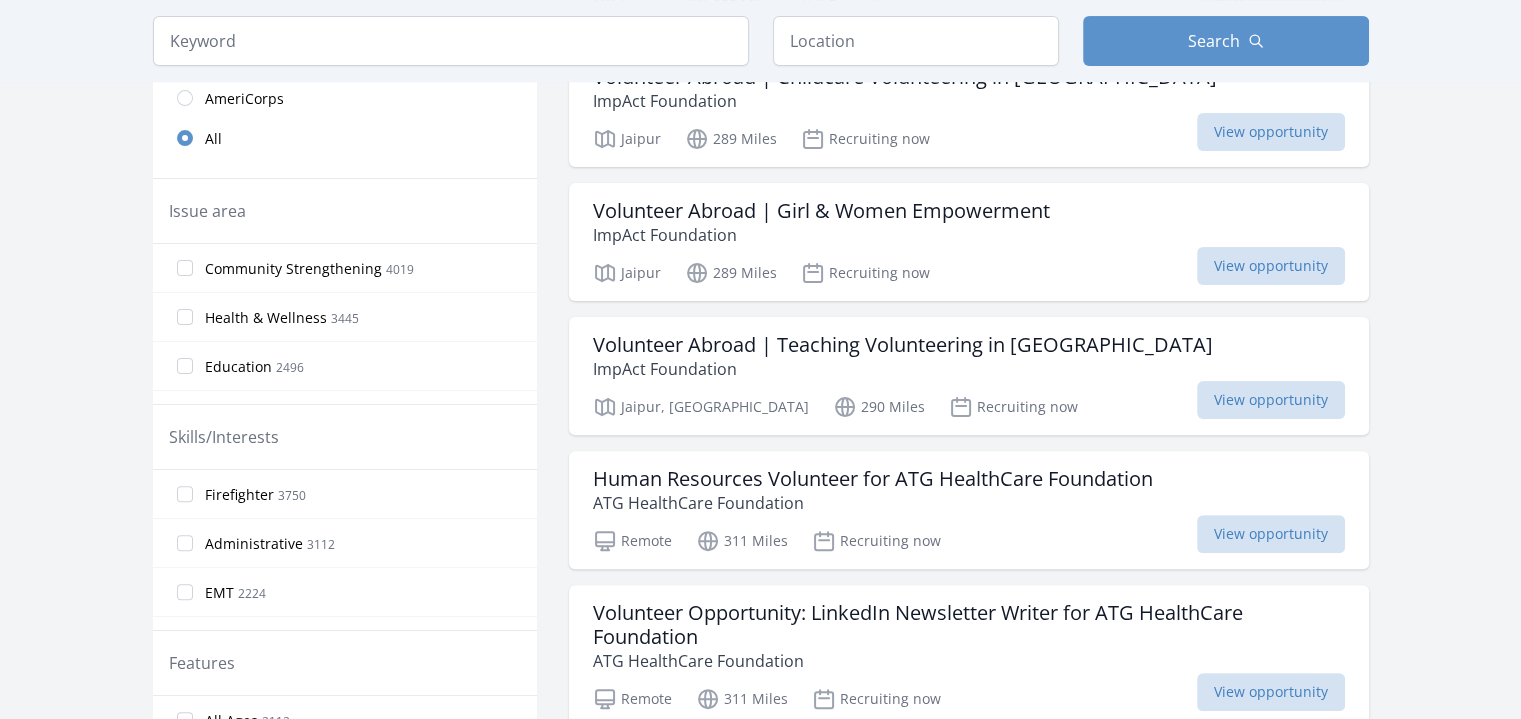click on "Keyword
Location
Search
Active filters
Clear filters" at bounding box center (760, 1056) 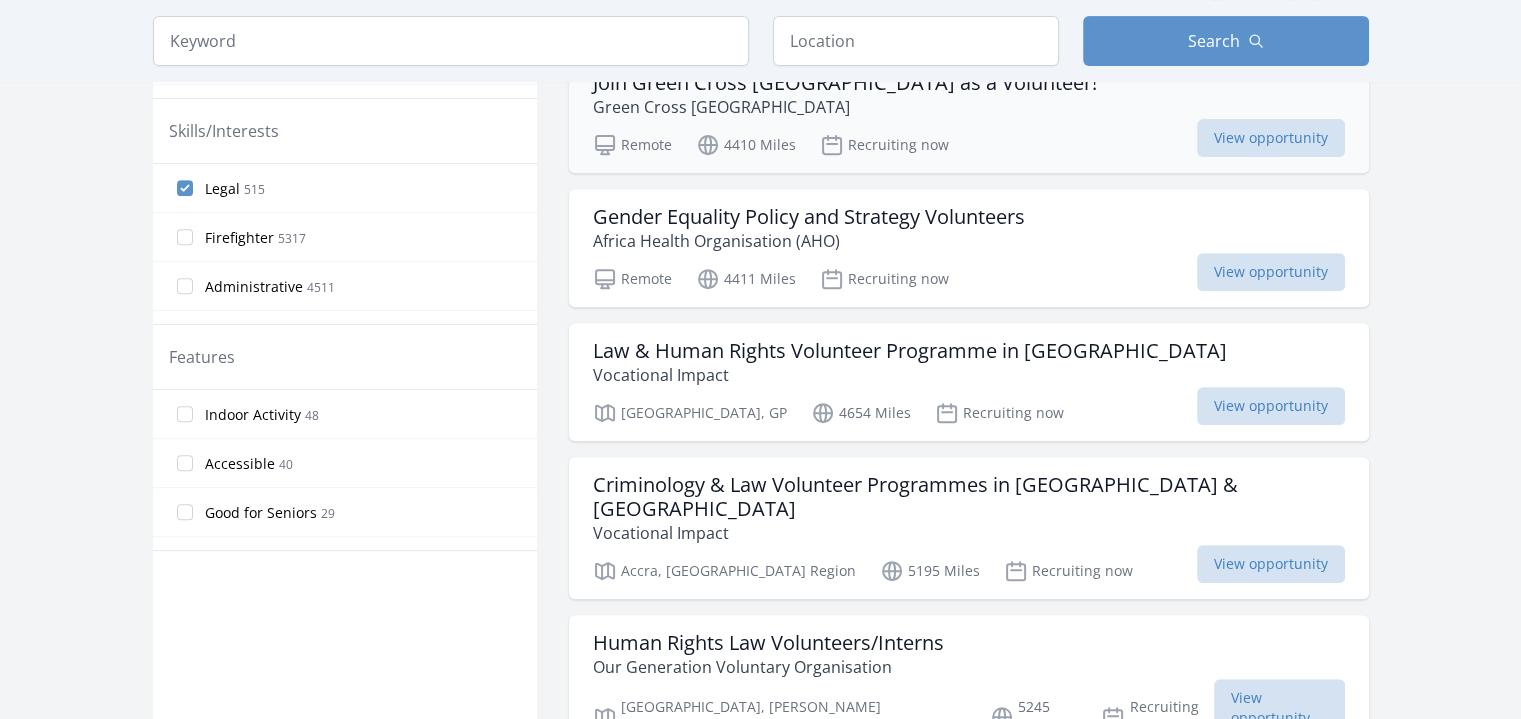 scroll, scrollTop: 799, scrollLeft: 0, axis: vertical 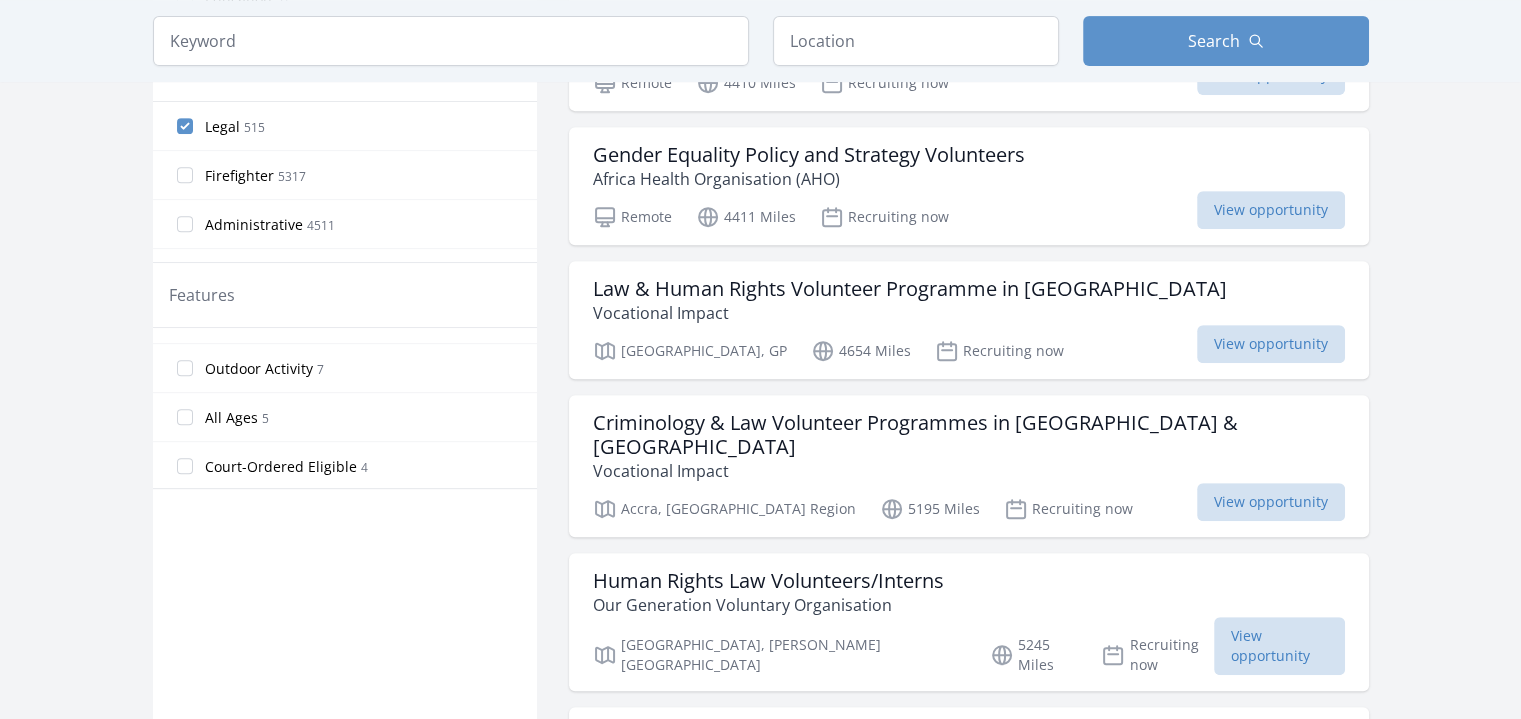 click on "All Ages   5" at bounding box center (345, 417) 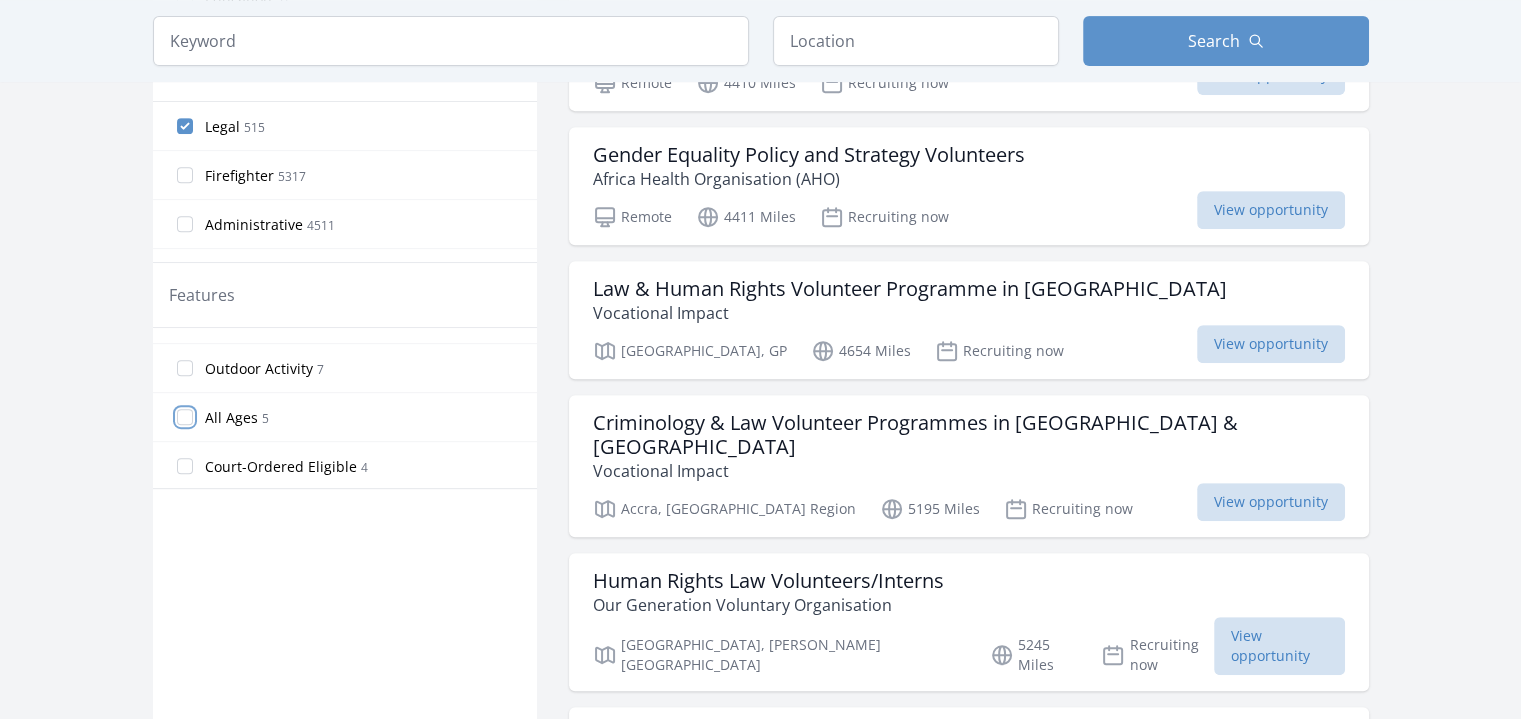 click on "All Ages   5" at bounding box center [185, 417] 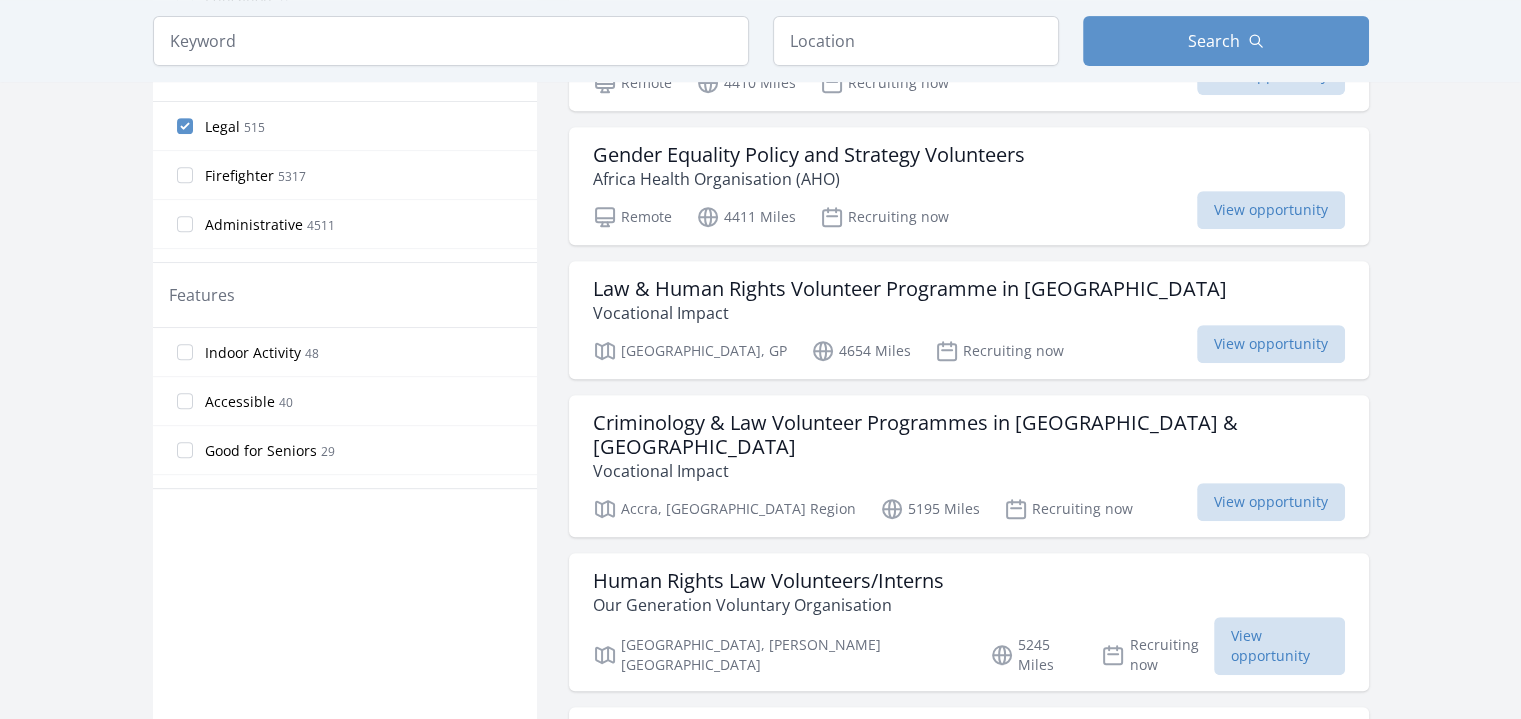 scroll, scrollTop: 820, scrollLeft: 0, axis: vertical 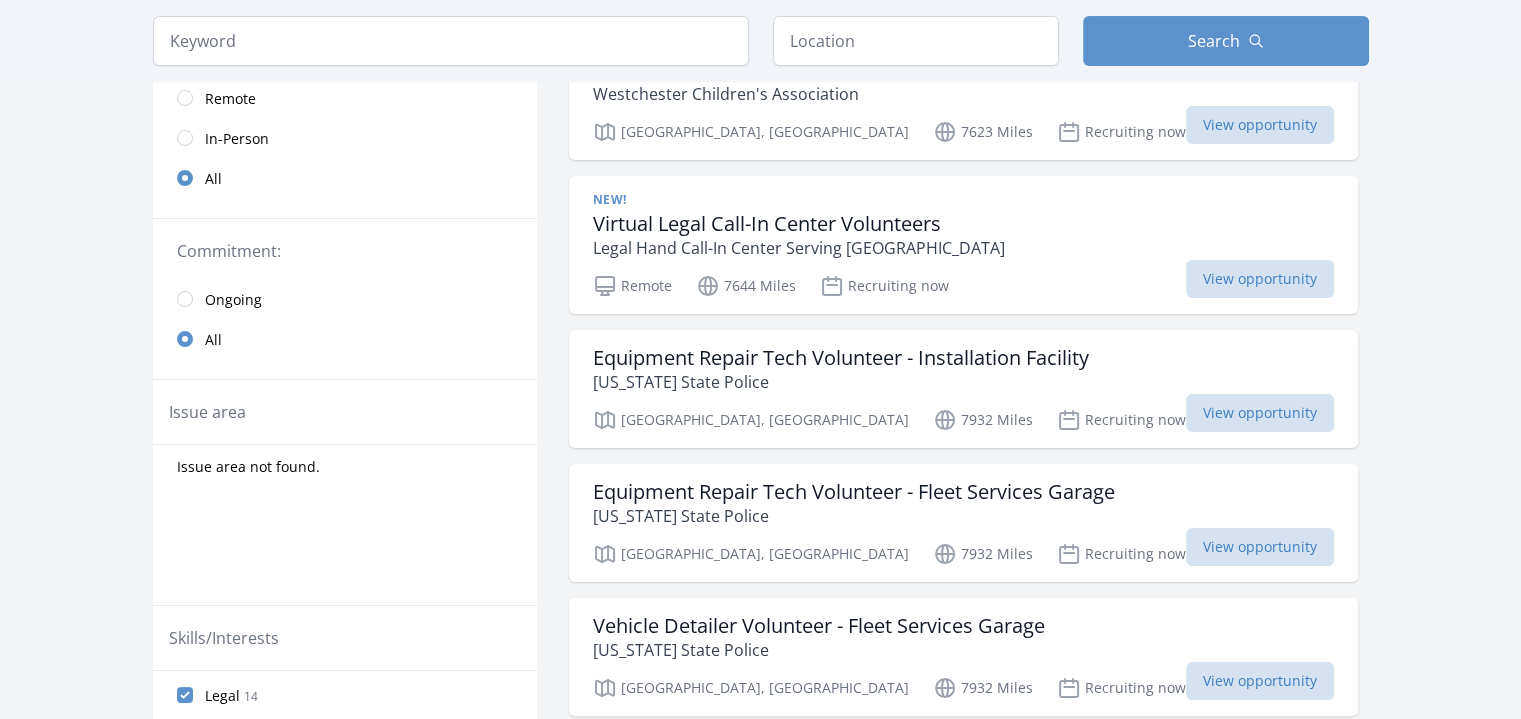 click on "Issue area not found." at bounding box center (248, 467) 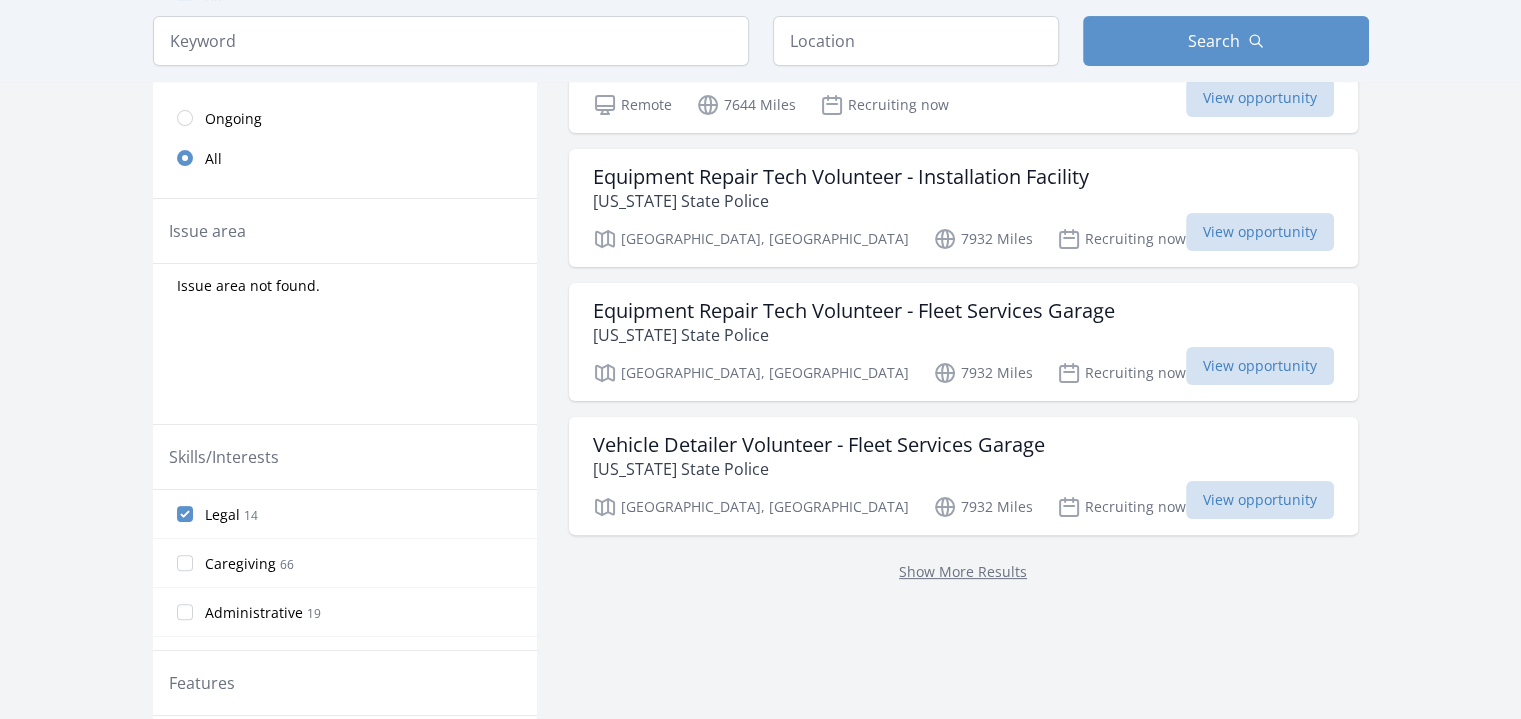 scroll, scrollTop: 434, scrollLeft: 0, axis: vertical 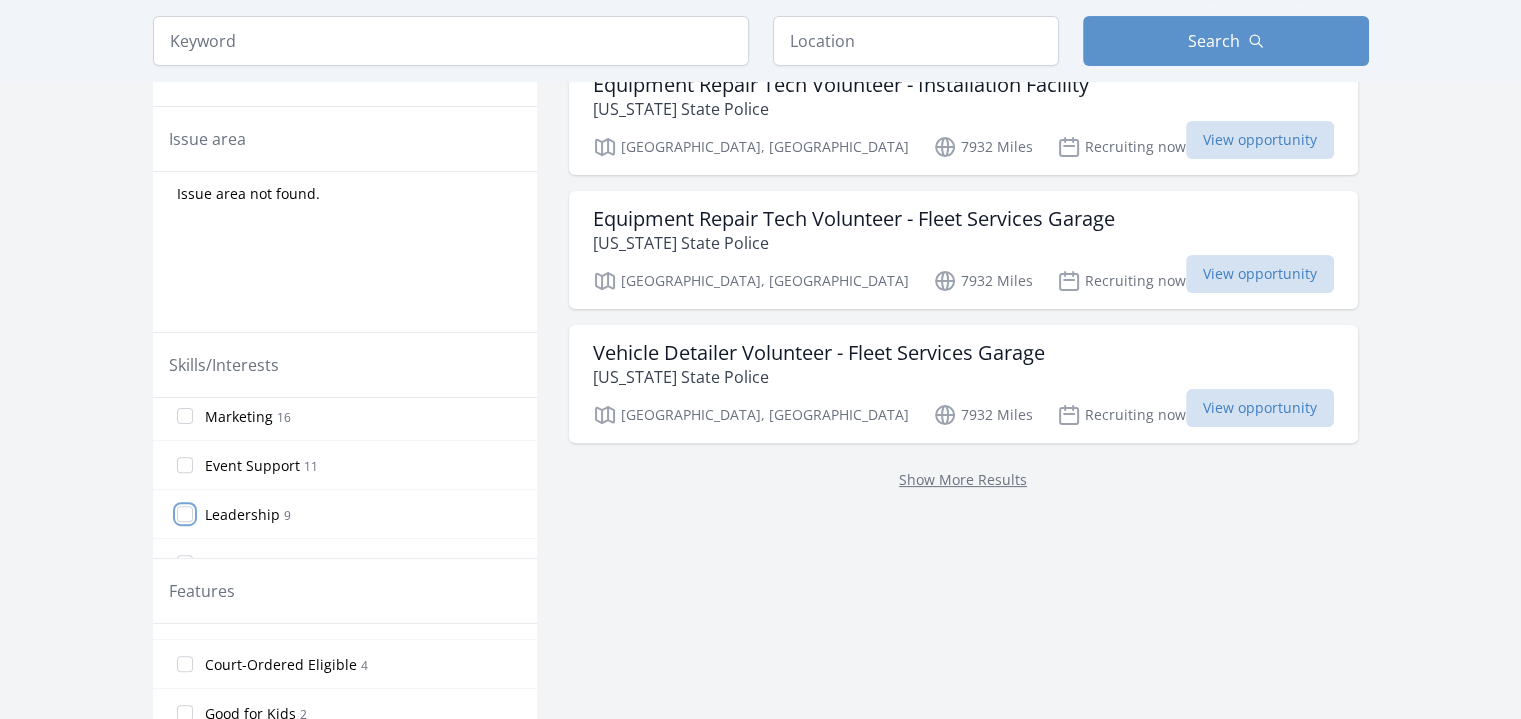 click on "Leadership   9" at bounding box center (185, 514) 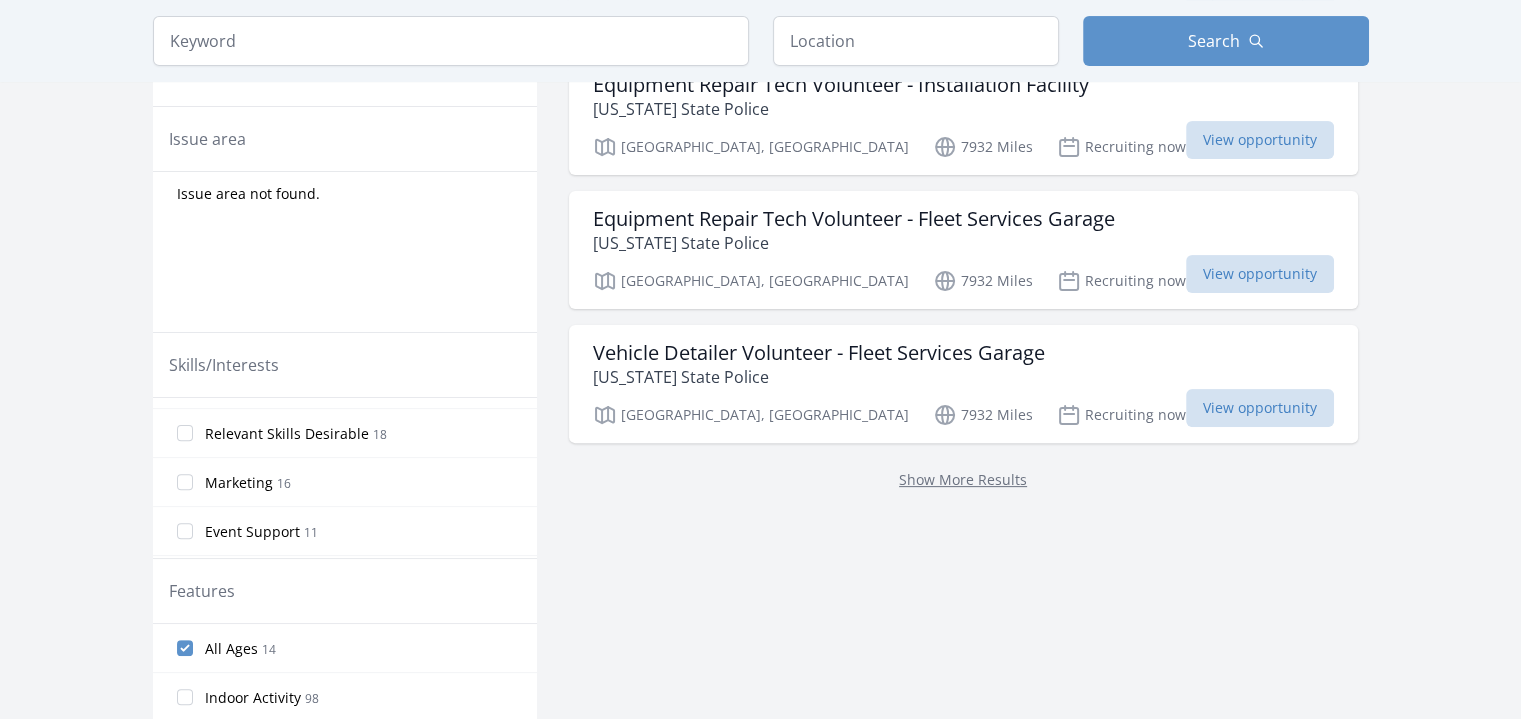 scroll, scrollTop: 168, scrollLeft: 0, axis: vertical 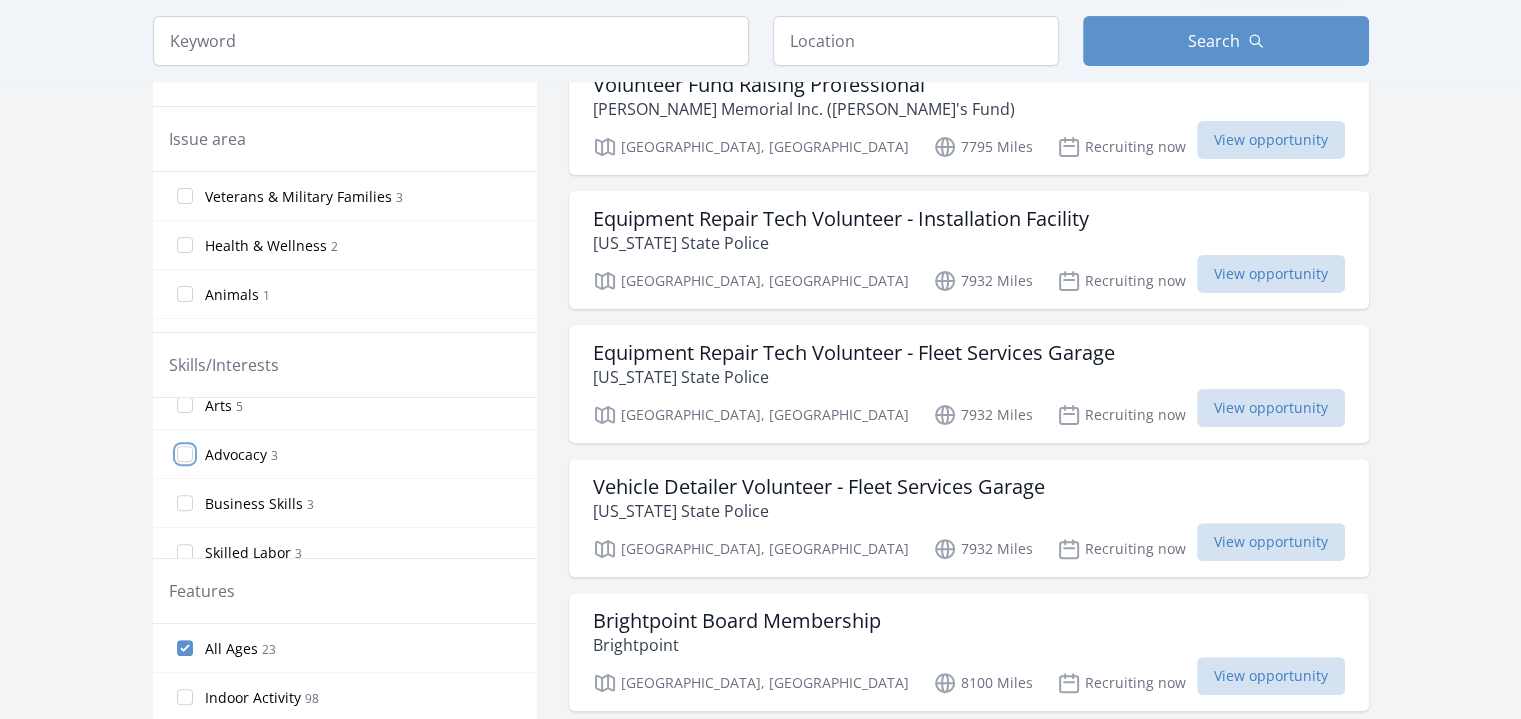 click on "Advocacy   3" at bounding box center [185, 454] 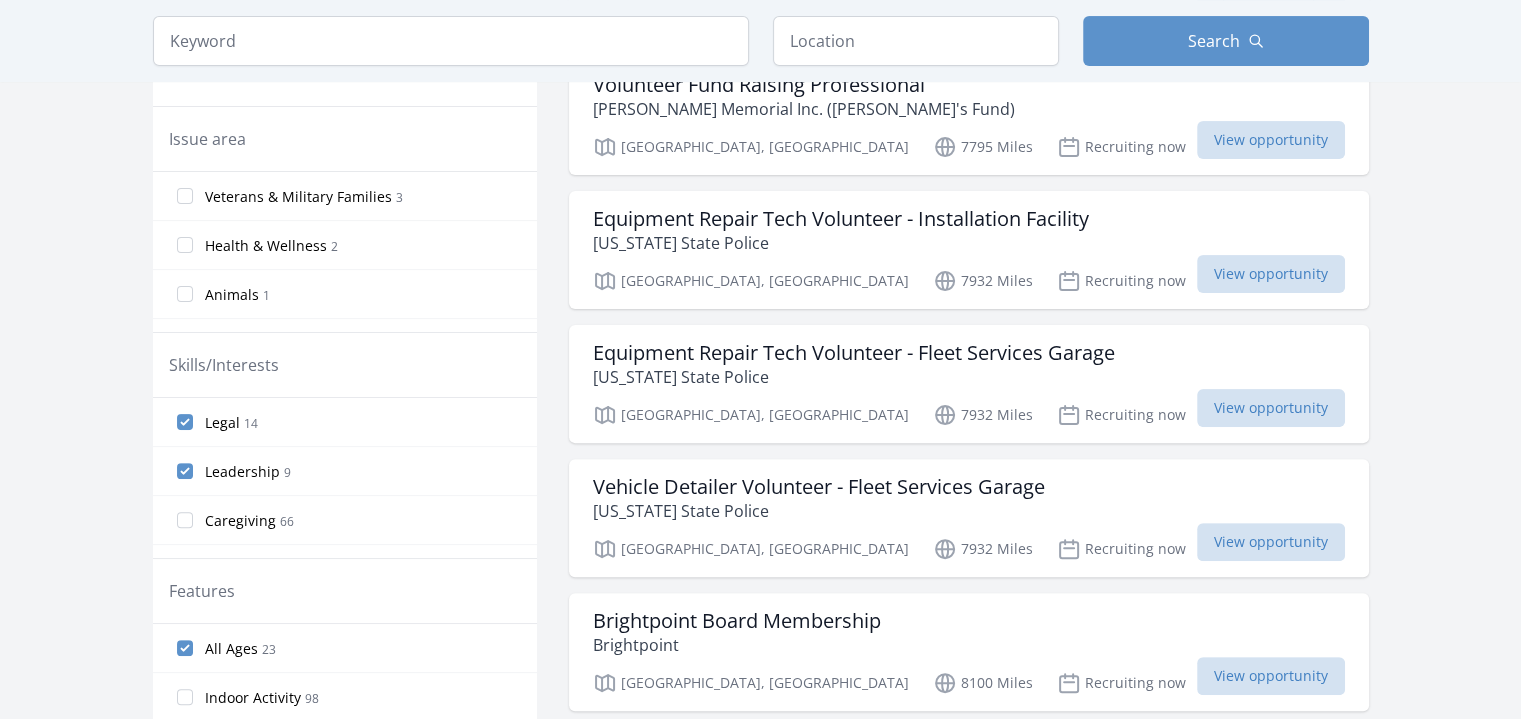 scroll, scrollTop: 339, scrollLeft: 0, axis: vertical 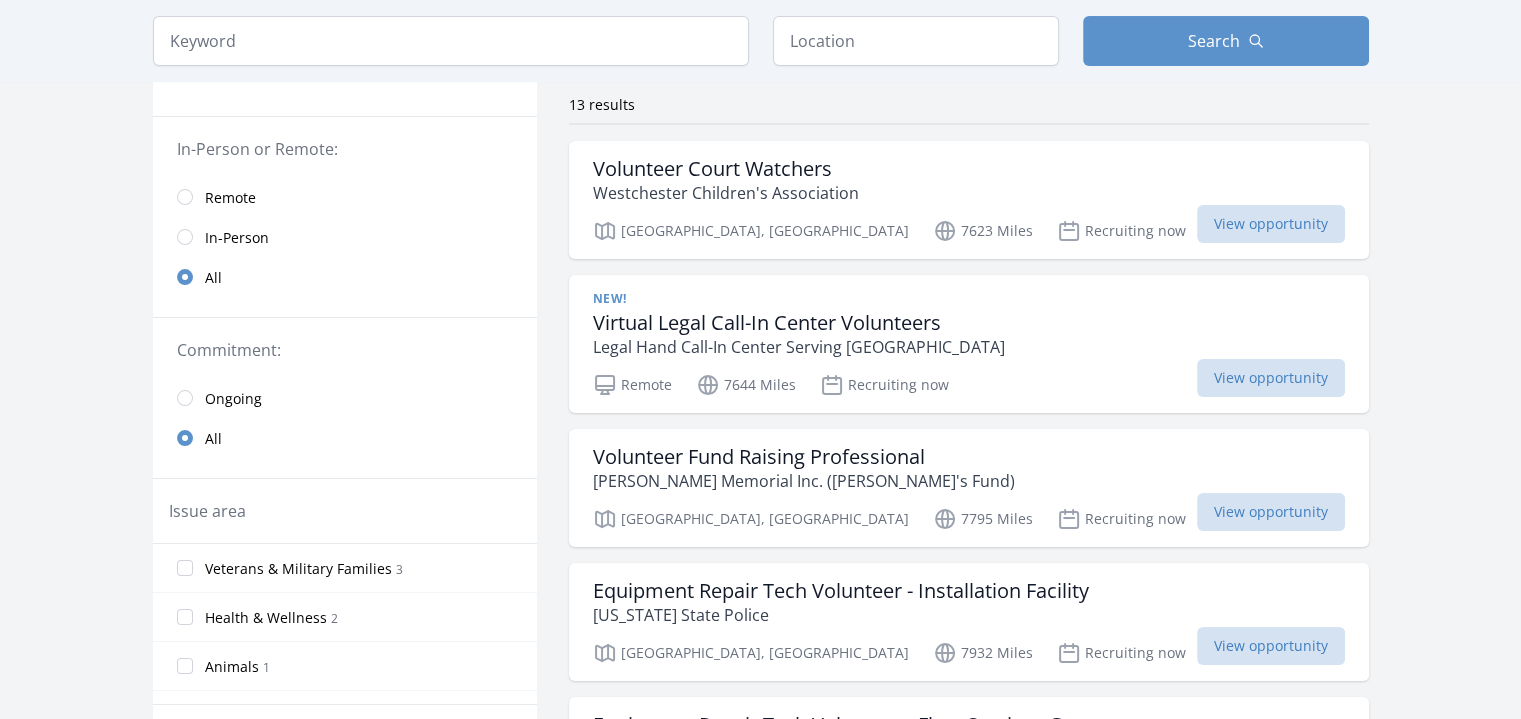 click on "Remote" at bounding box center (345, 197) 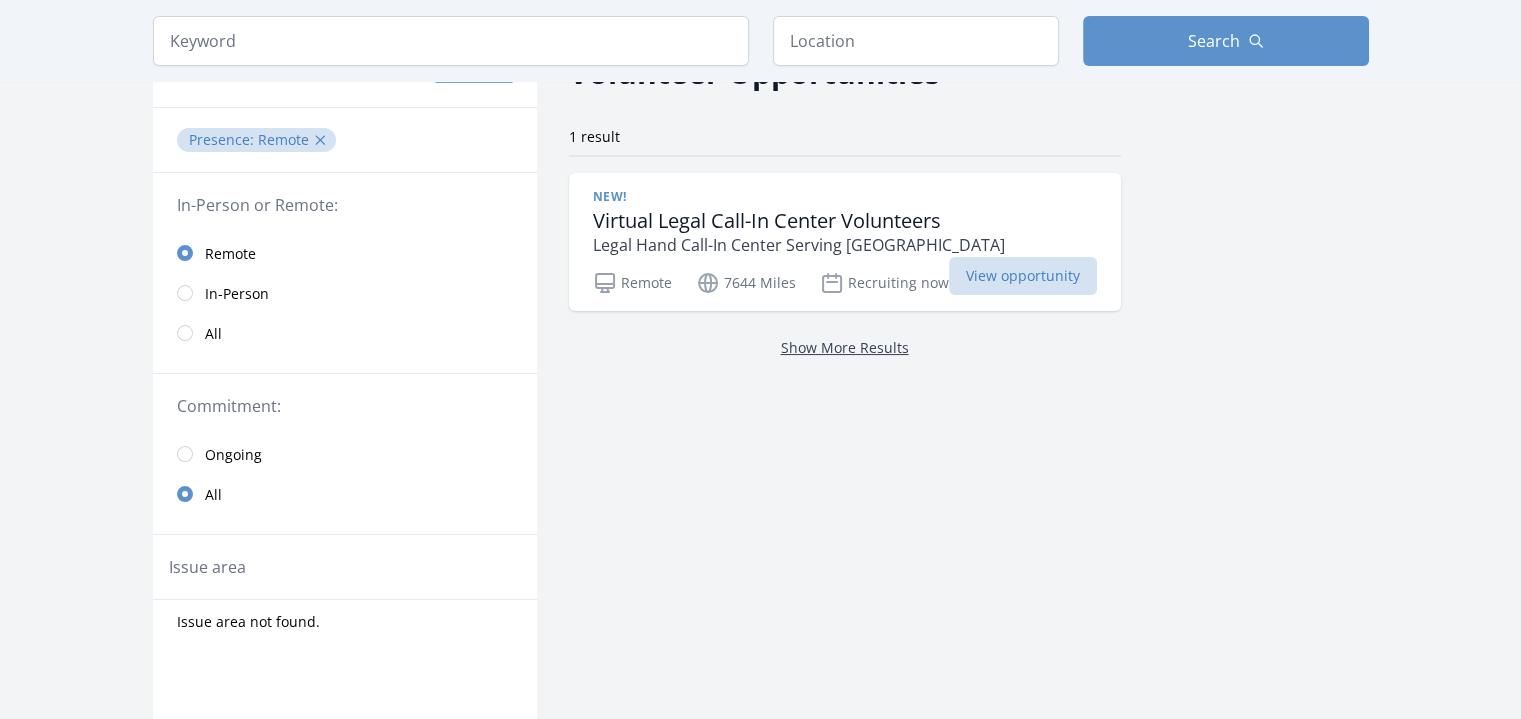 scroll, scrollTop: 116, scrollLeft: 0, axis: vertical 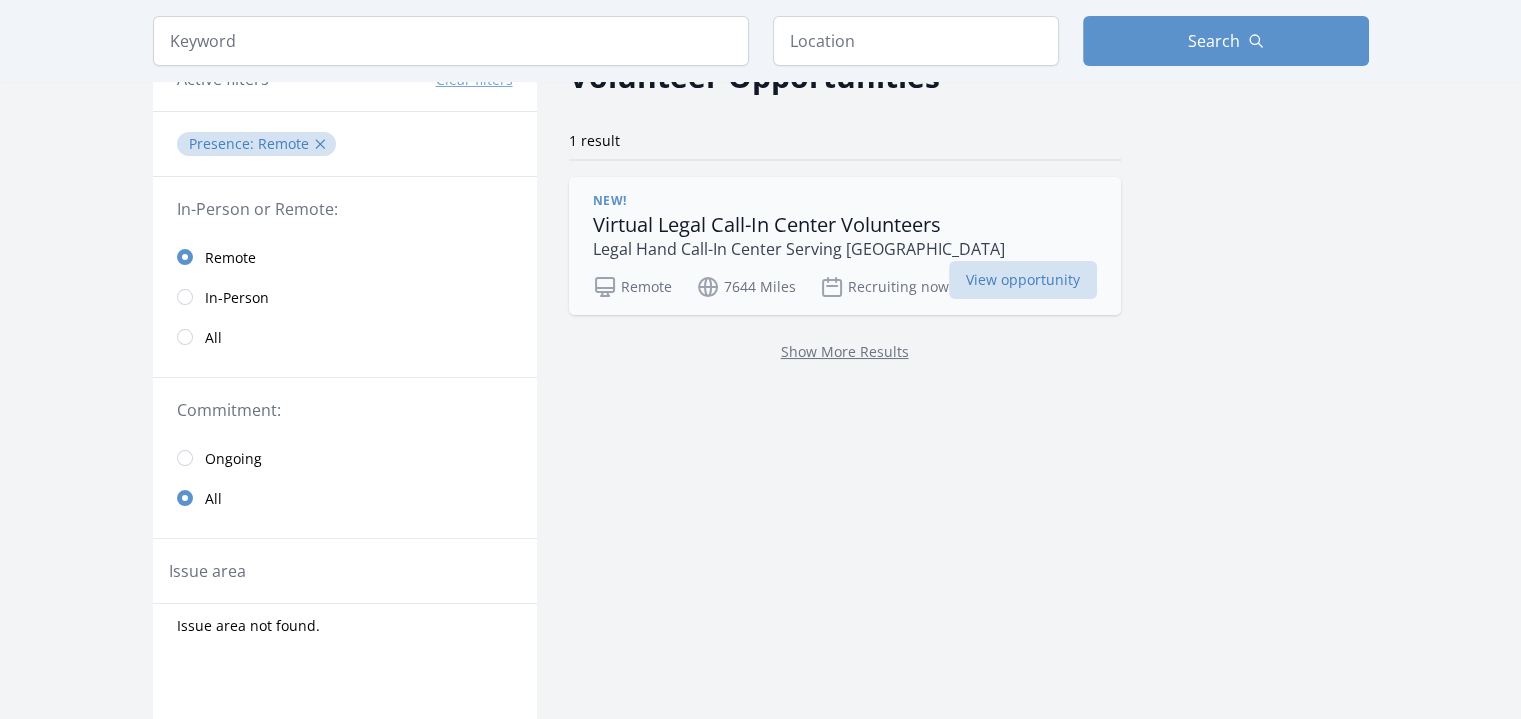 click on "New!
Virtual Legal Call-In Center Volunteers
Legal Hand Call-In Center Serving Westchester County" at bounding box center (845, 227) 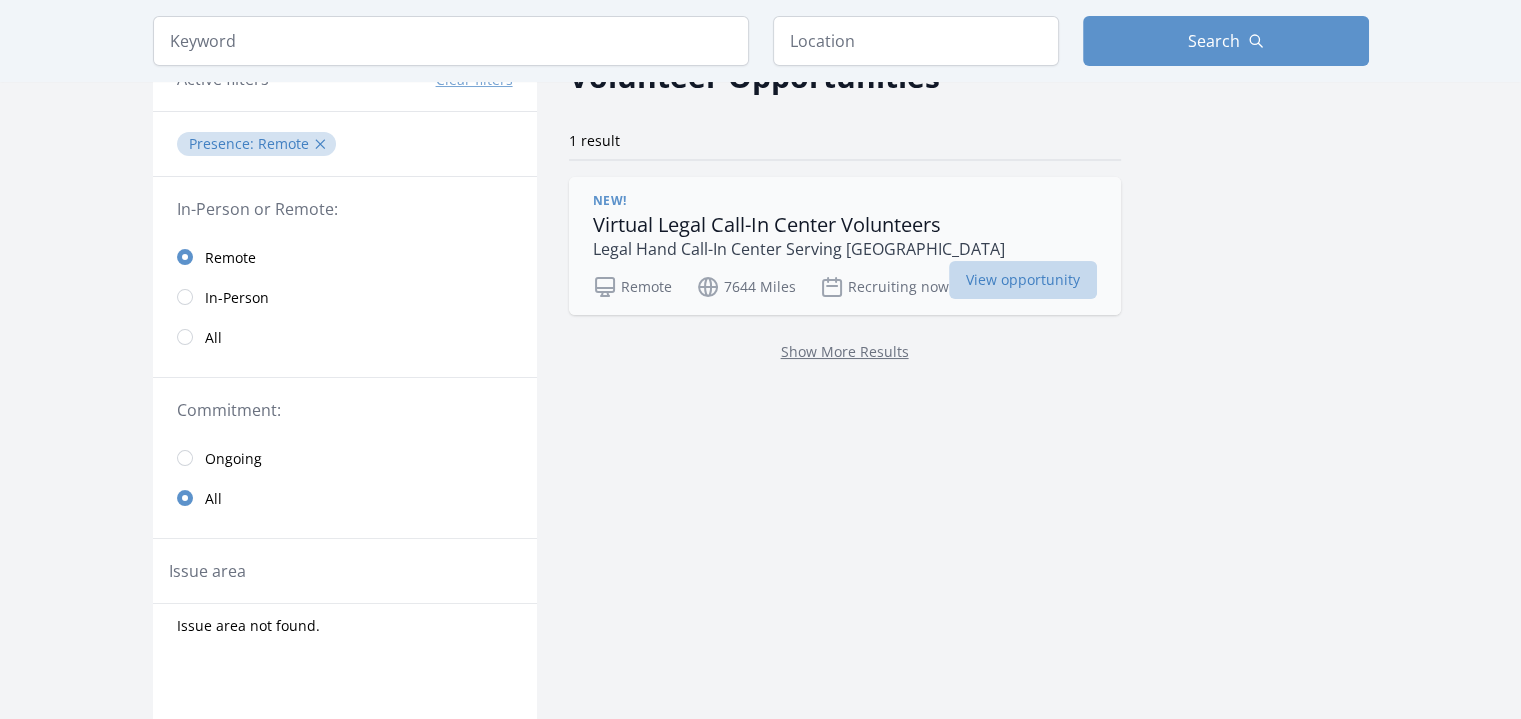 click on "View opportunity" at bounding box center (1023, 280) 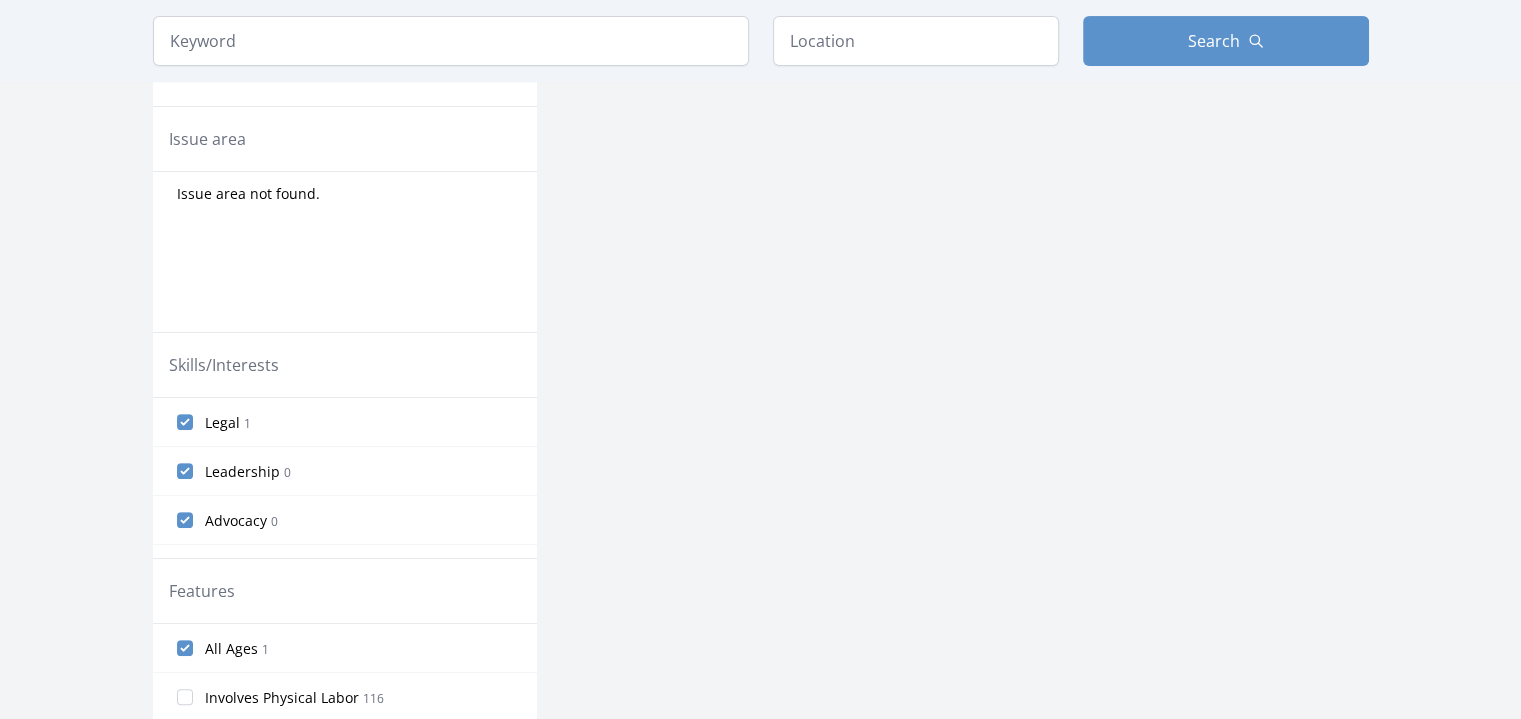 scroll, scrollTop: 548, scrollLeft: 0, axis: vertical 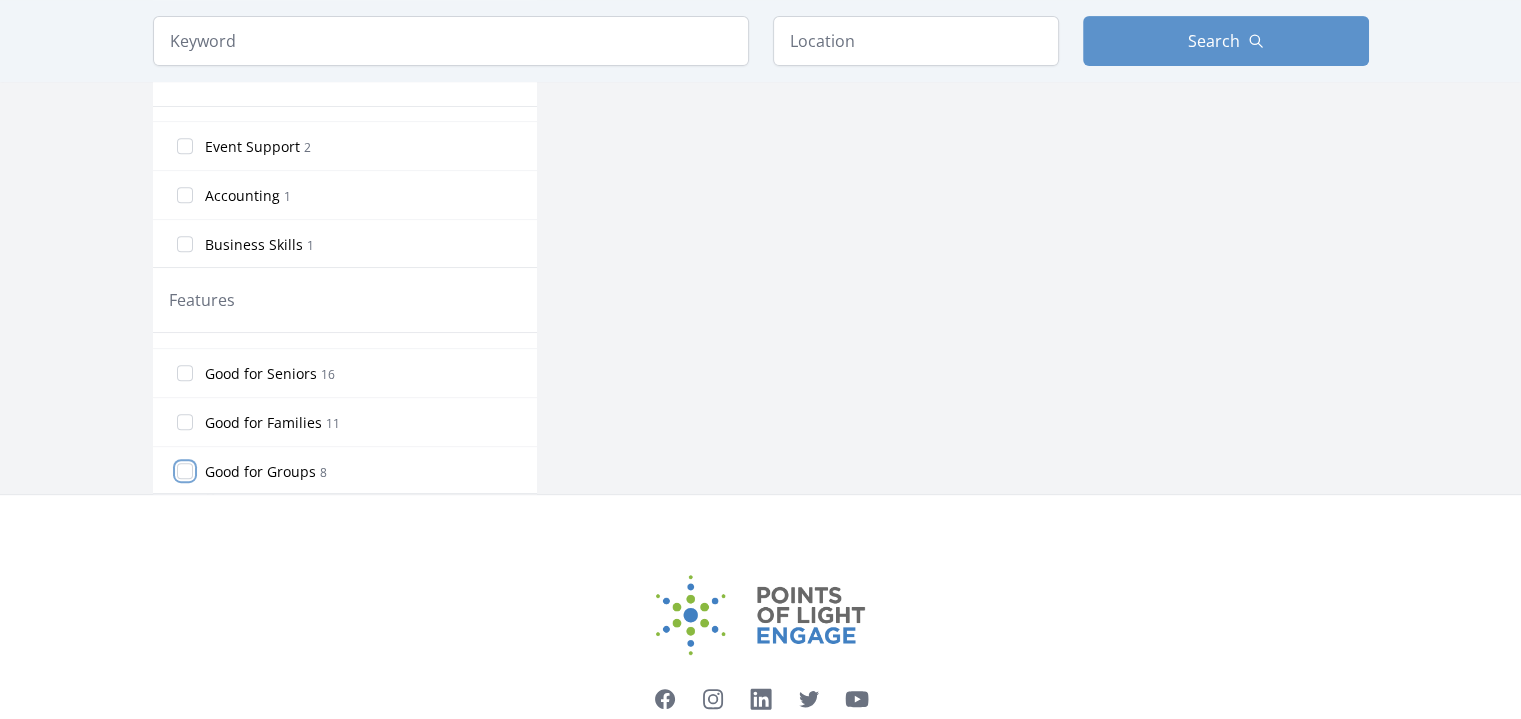 click on "Good for Groups   8" at bounding box center [185, 471] 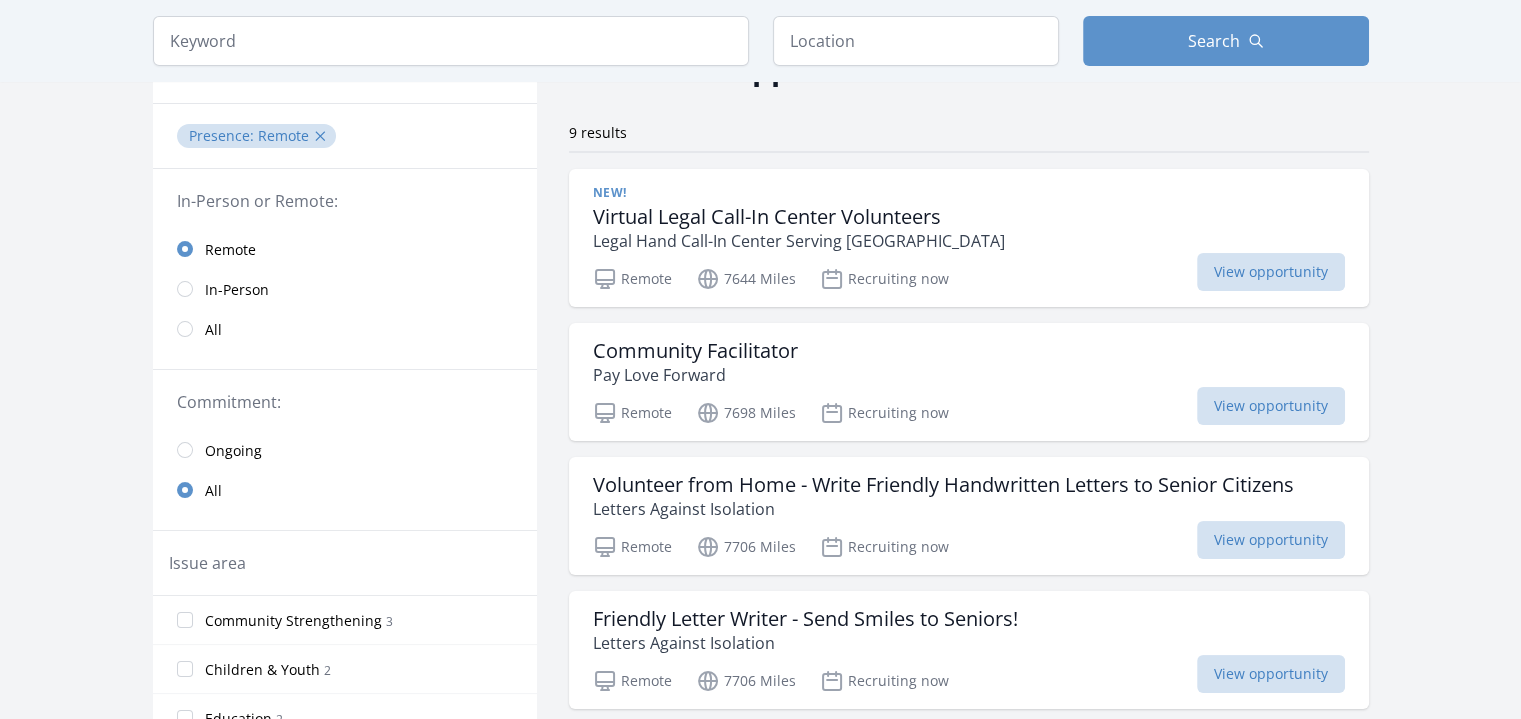 scroll, scrollTop: 196, scrollLeft: 0, axis: vertical 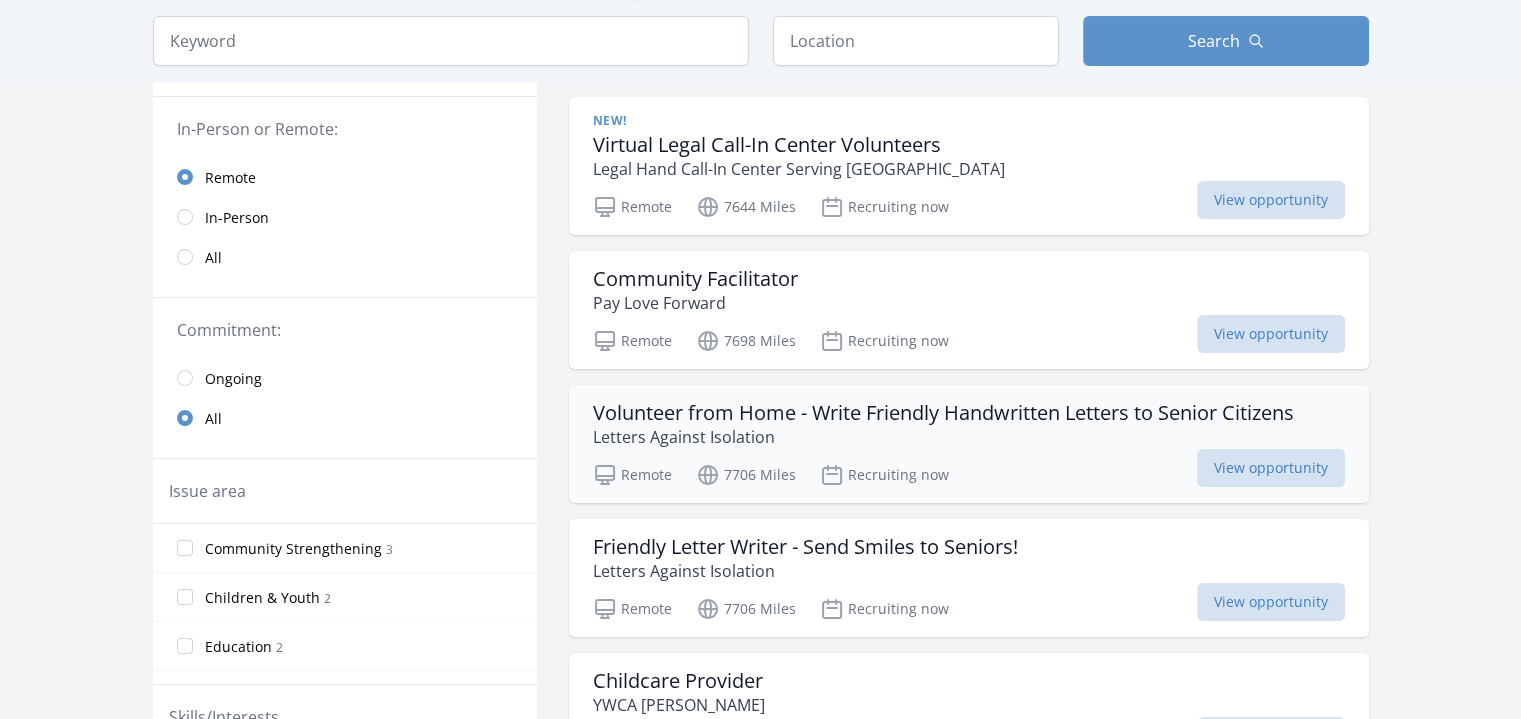 click on "Volunteer from Home - Write Friendly Handwritten Letters to Senior Citizens" at bounding box center [943, 413] 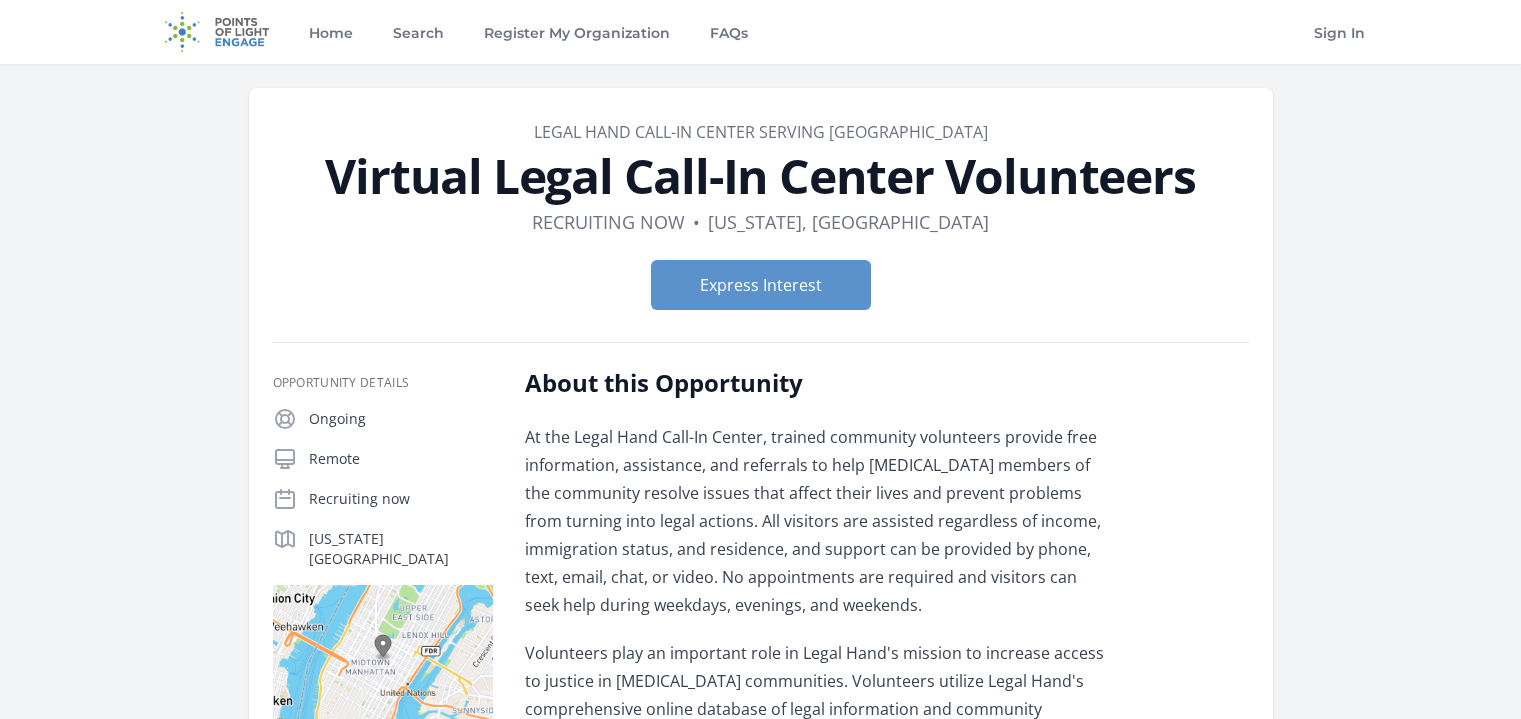 scroll, scrollTop: 180, scrollLeft: 0, axis: vertical 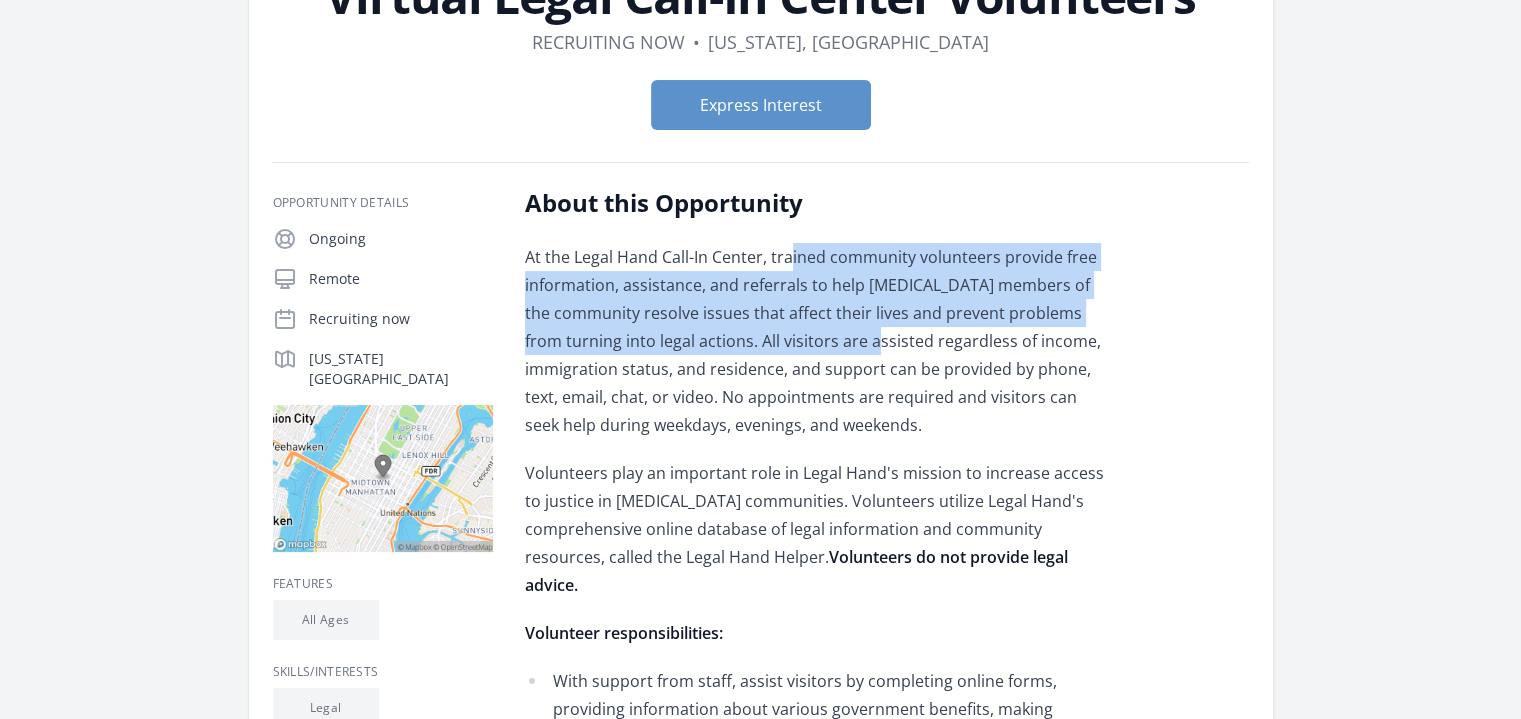 click on "About this Opportunity
At the Legal Hand Call-In Center, trained community volunteers provide free information, assistance, and referrals to help low-income members of the community resolve issues that affect their lives and prevent problems from turning into legal actions. All visitors are assisted regardless of income, immigration status, and residence, and support can be provided by phone, text, email, chat, or video. No appointments are required and visitors can seek help during weekdays, evenings, and weekends.
Volunteers play an important role in Legal Hand's mission to increase access to justice in low-income communities. Volunteers utilize Legal Hand's comprehensive online database of legal information and community resources, called the Legal Hand Helper.  Volunteers do not provide legal advice.
Volunteer responsibilities:
Volunteer requirements:
Must be 18+" at bounding box center (817, 793) 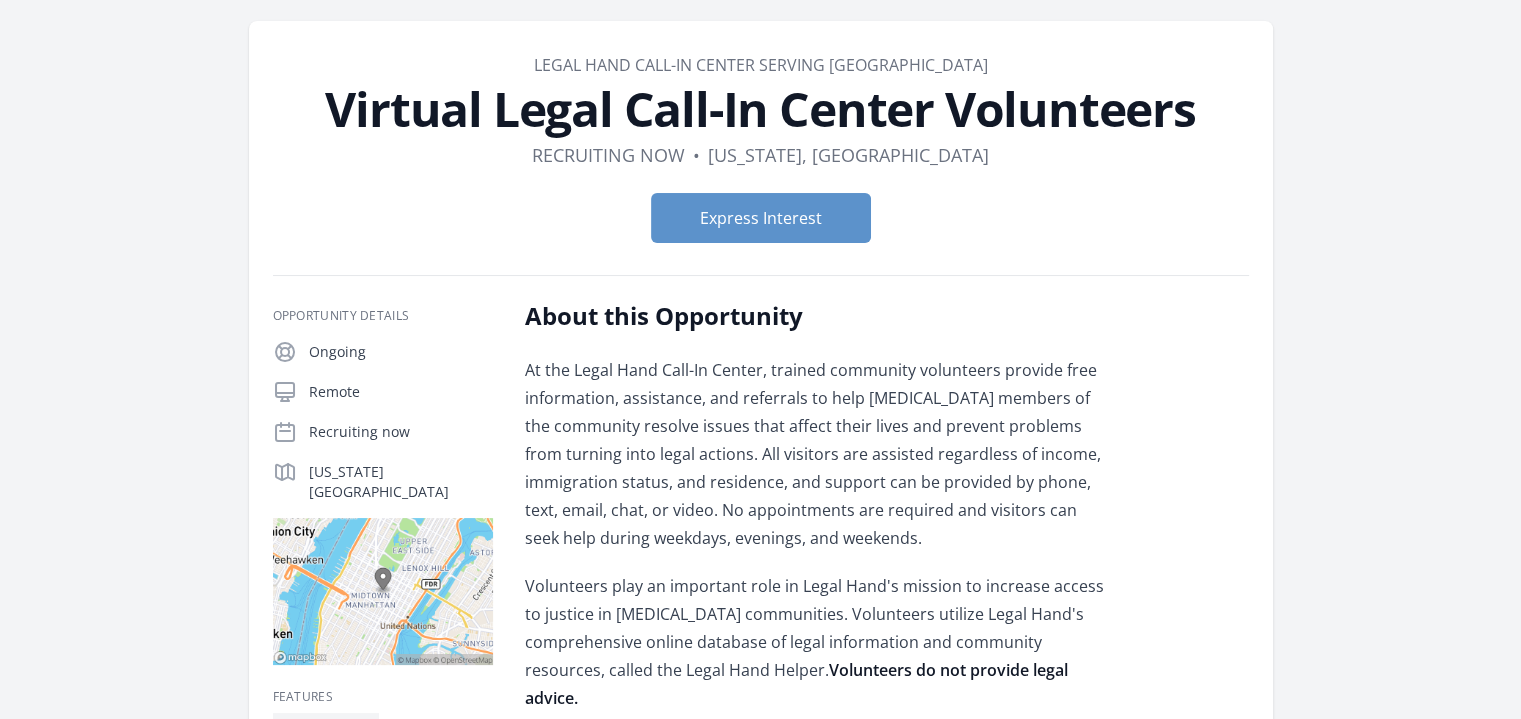 scroll, scrollTop: 60, scrollLeft: 0, axis: vertical 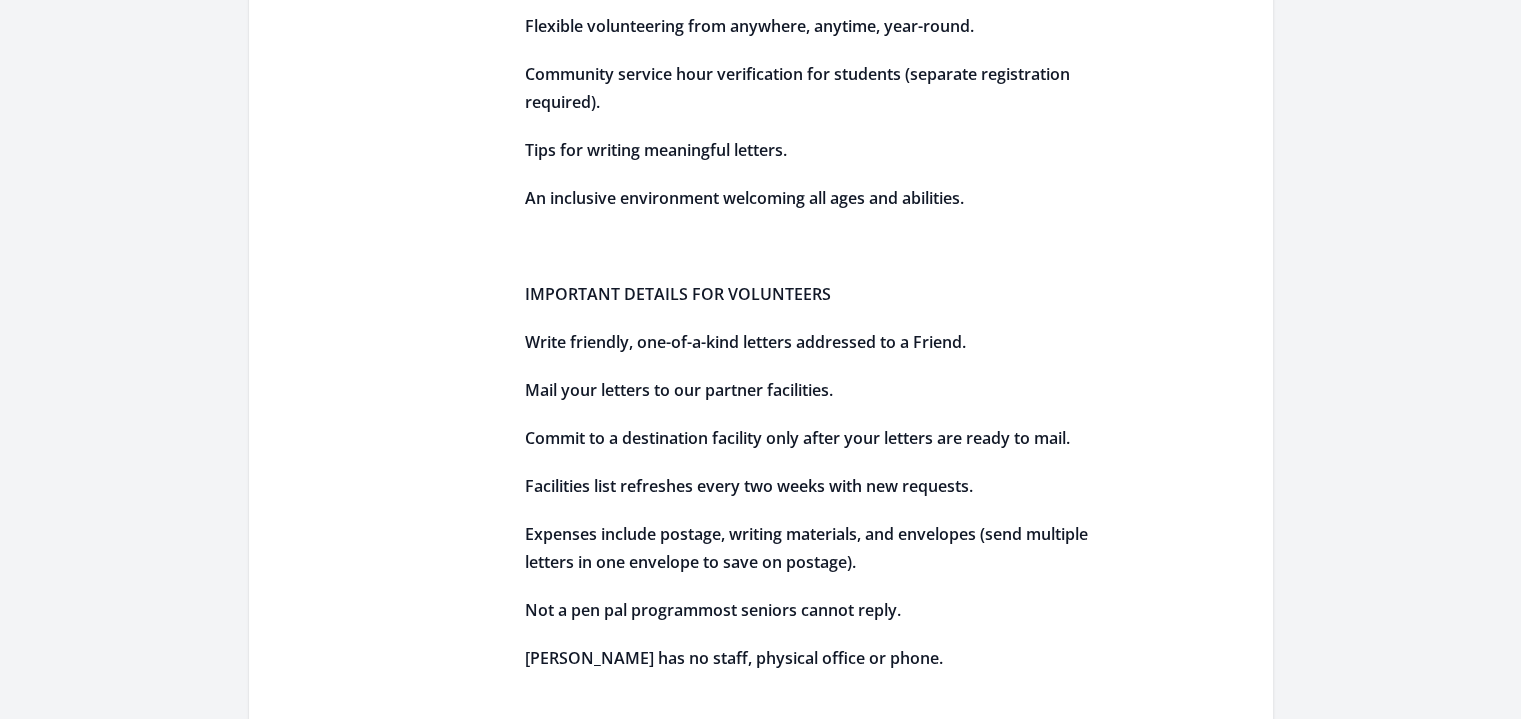 click on "Mail your letters to our partner facilities." at bounding box center (817, 390) 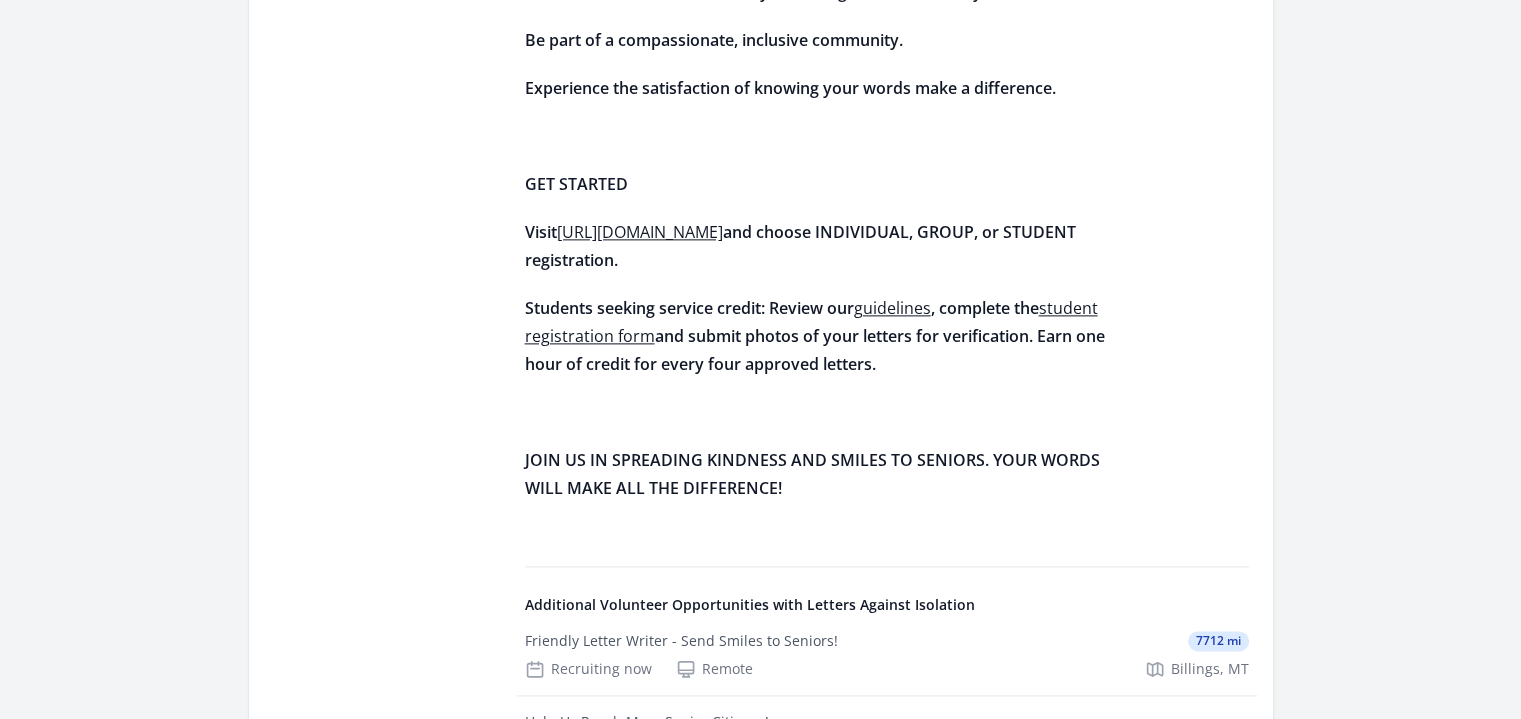 scroll, scrollTop: 2558, scrollLeft: 0, axis: vertical 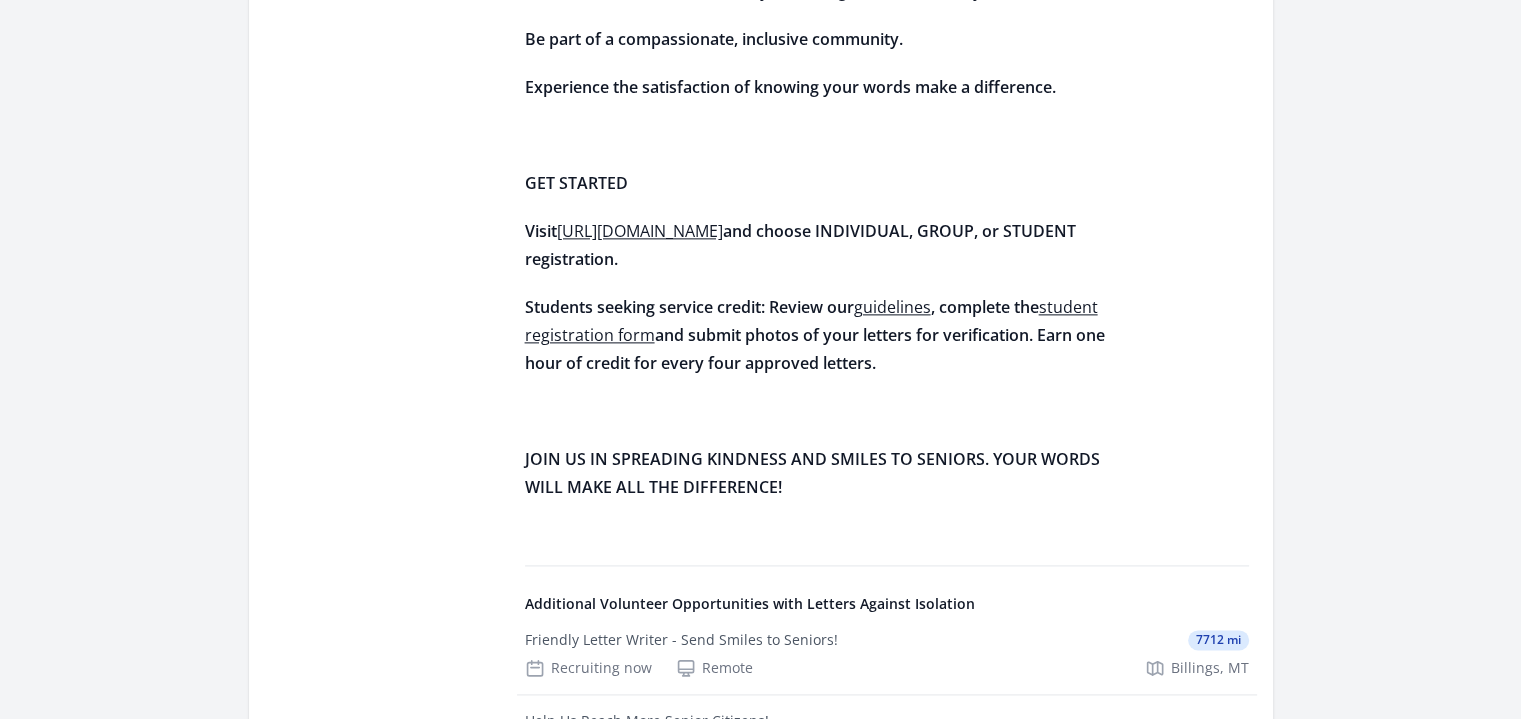click on "guidelines" at bounding box center (892, 307) 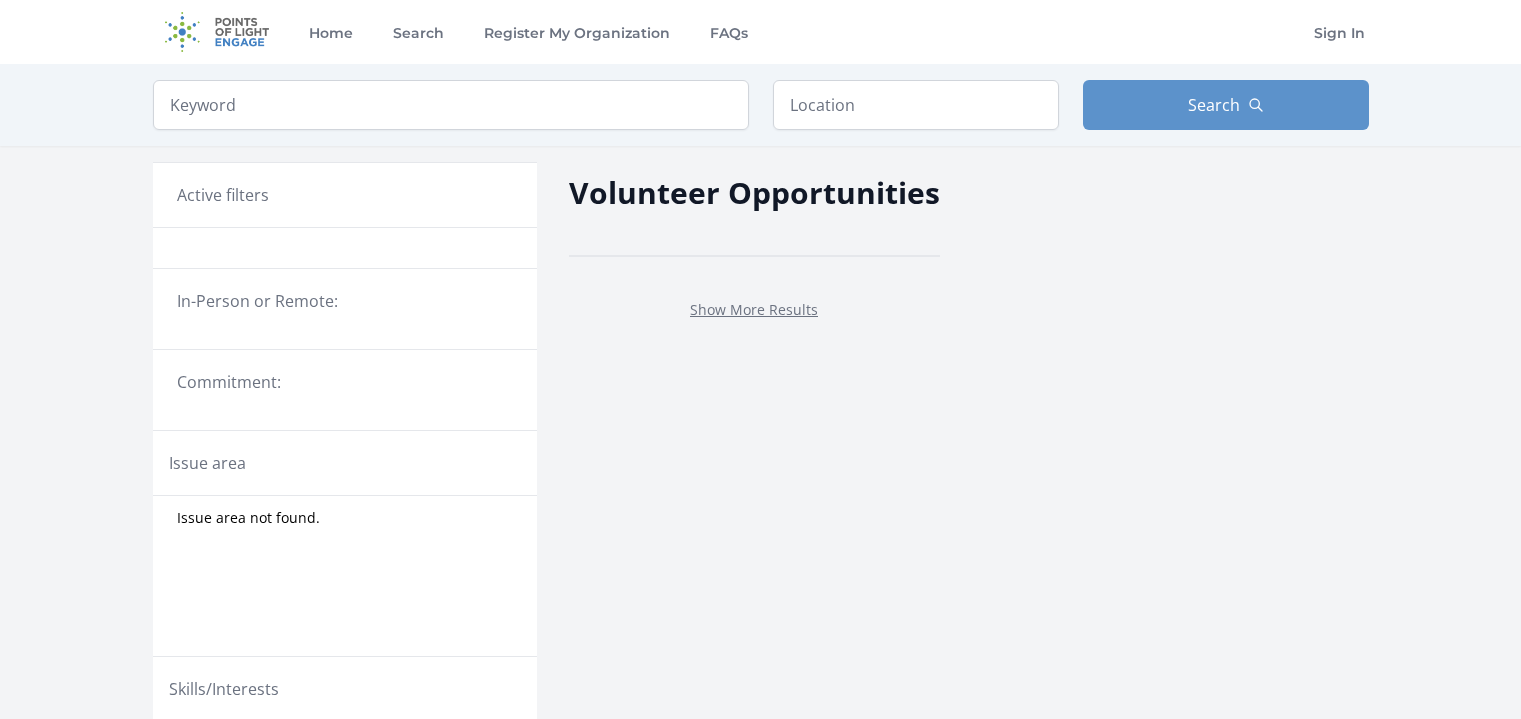 scroll, scrollTop: 0, scrollLeft: 0, axis: both 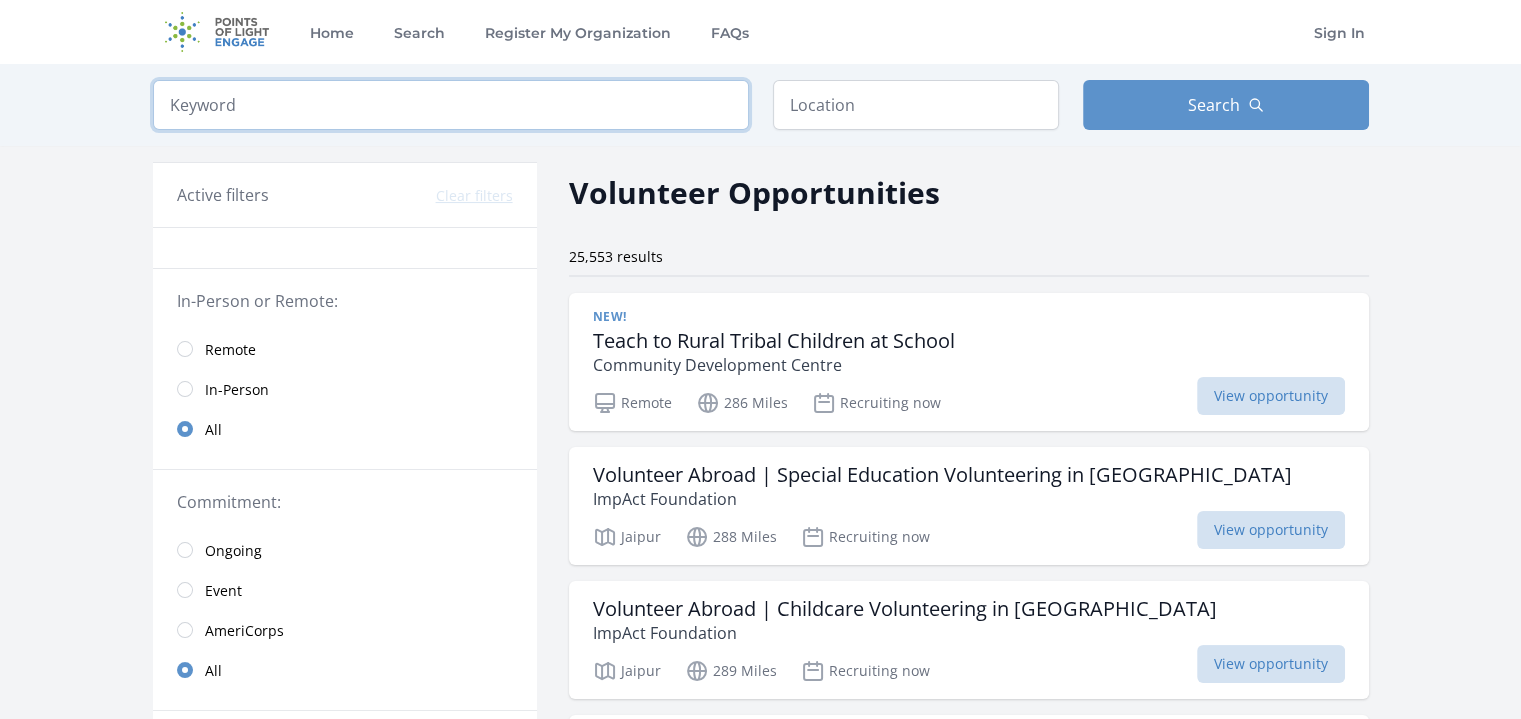 click at bounding box center (451, 105) 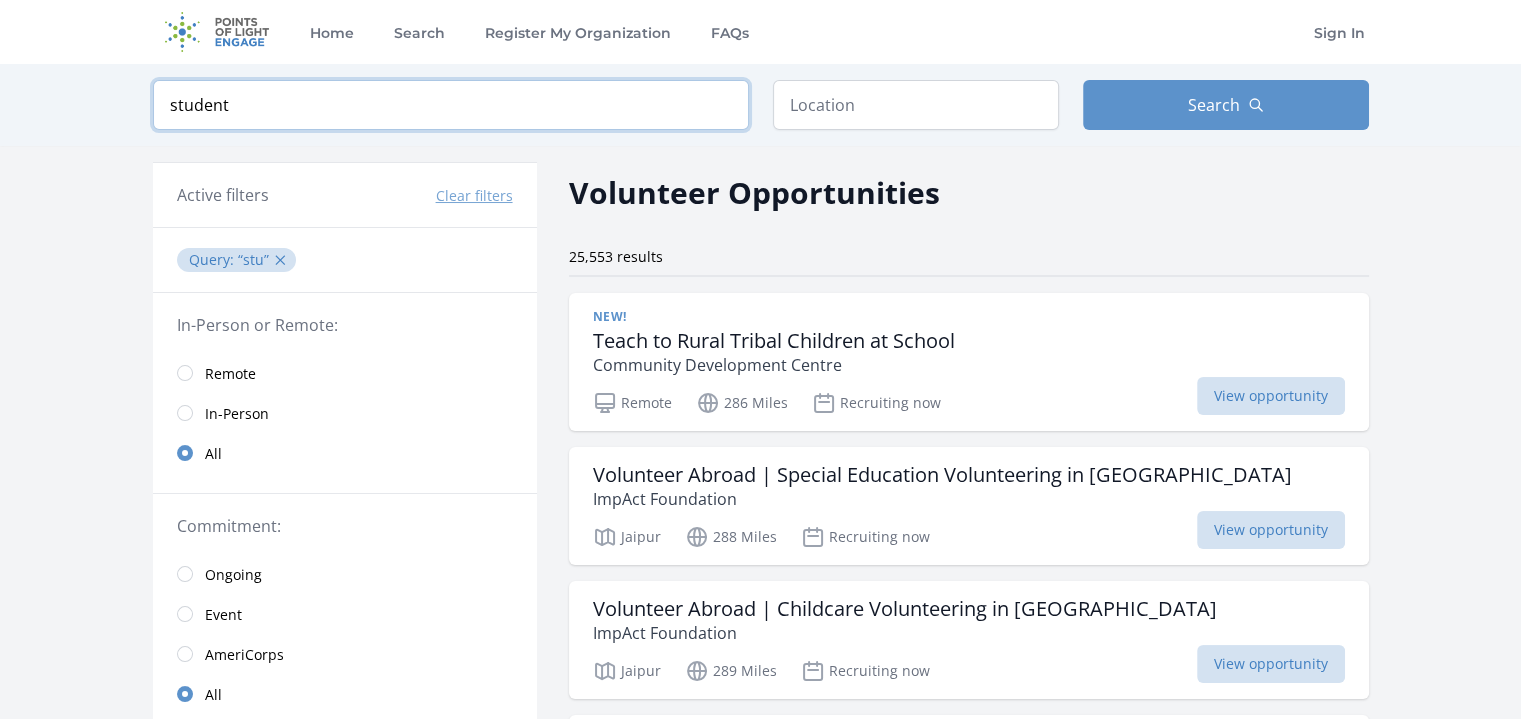 scroll, scrollTop: 4, scrollLeft: 0, axis: vertical 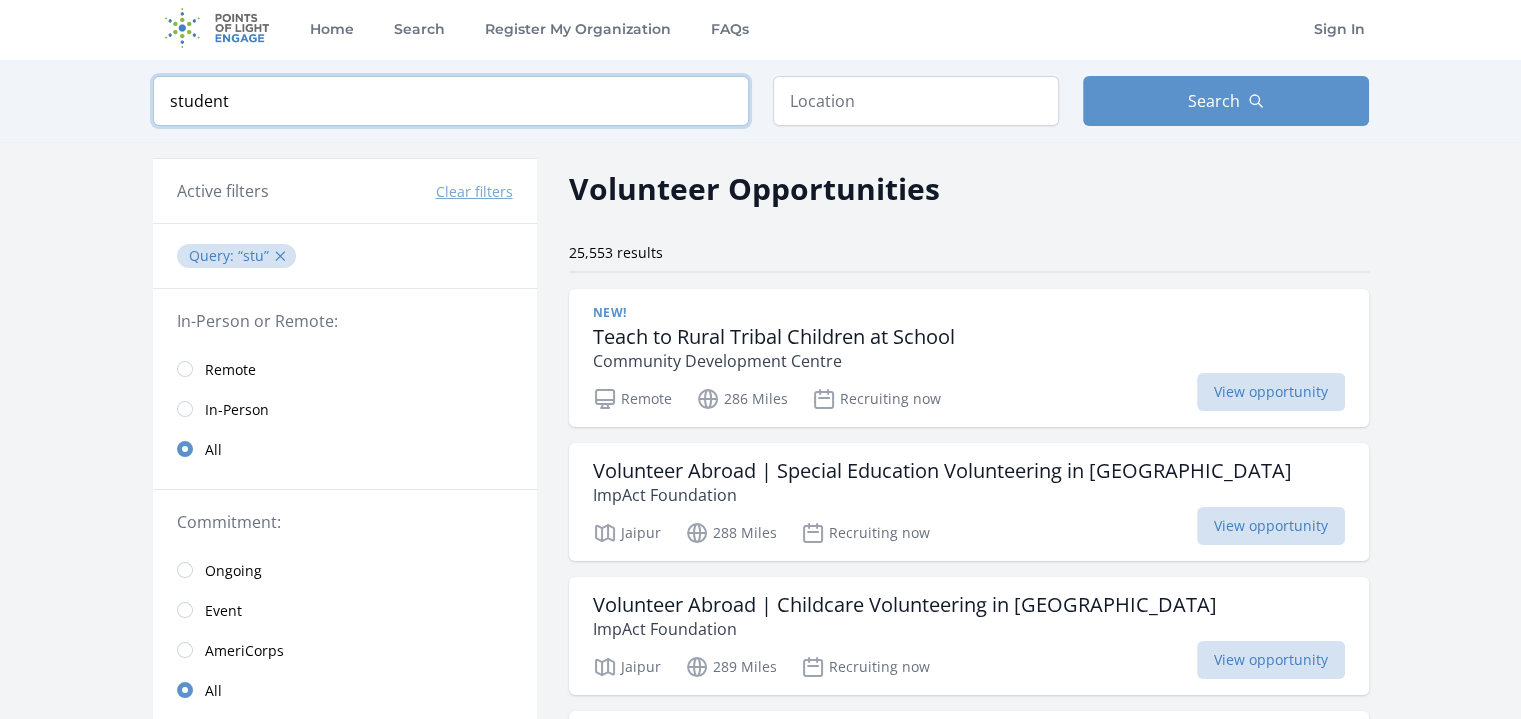 type on "student" 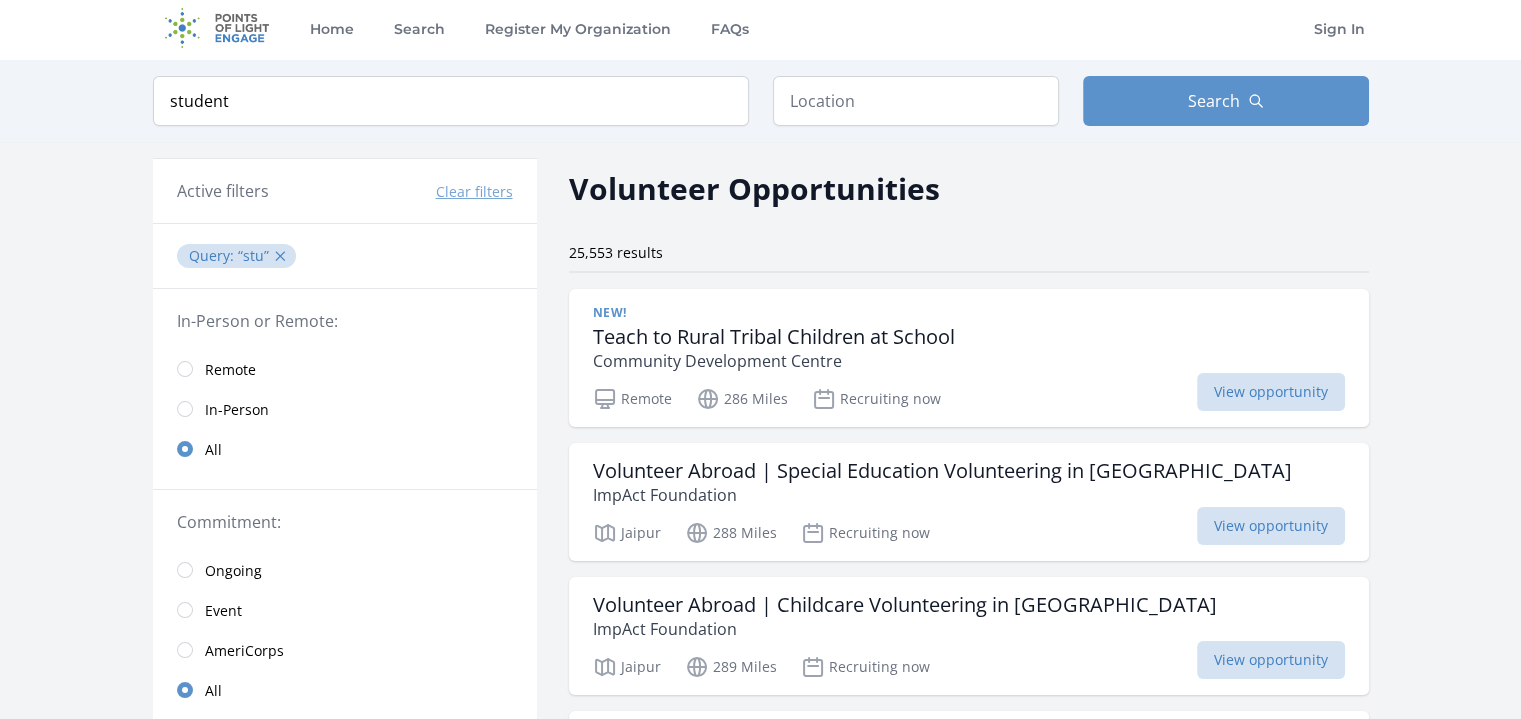 click on "Active filters
Clear filters" at bounding box center (345, 191) 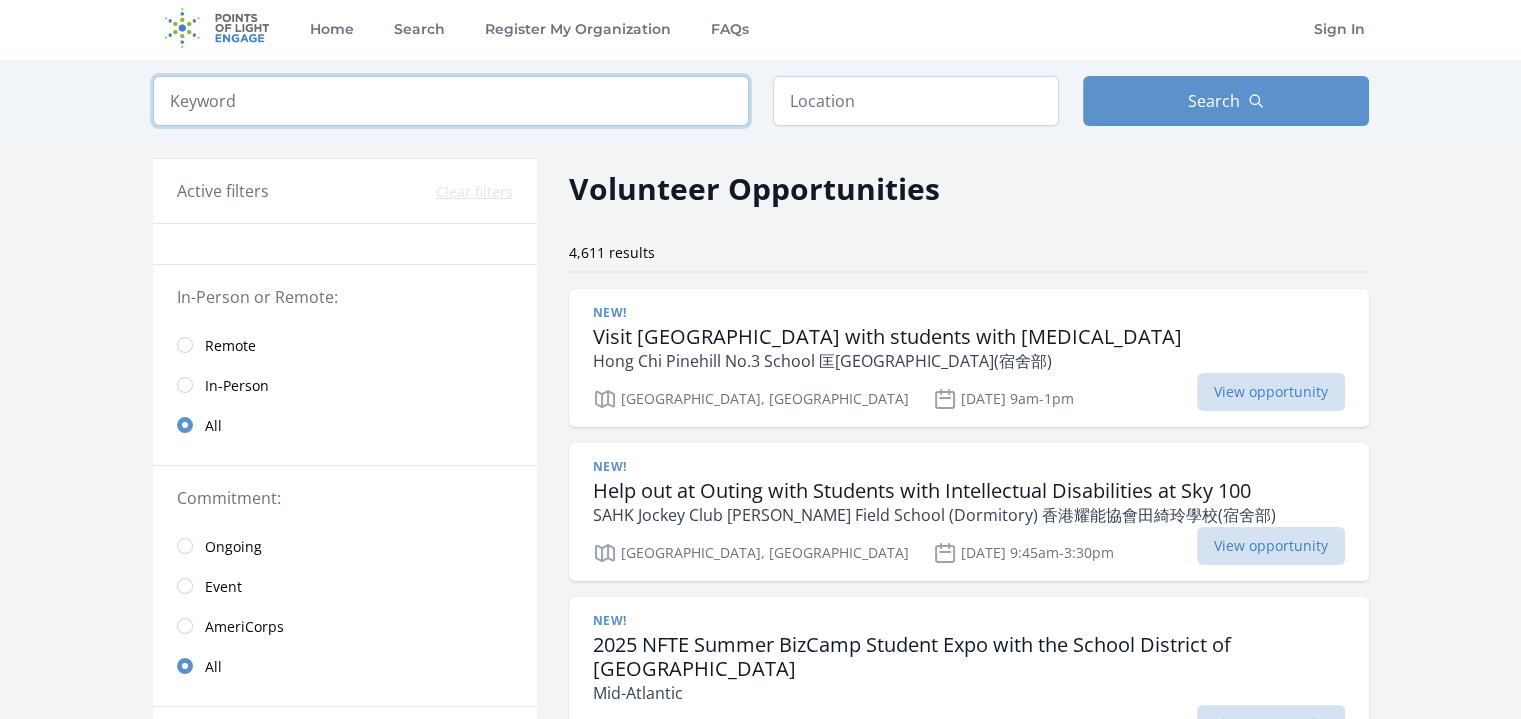 click at bounding box center [451, 101] 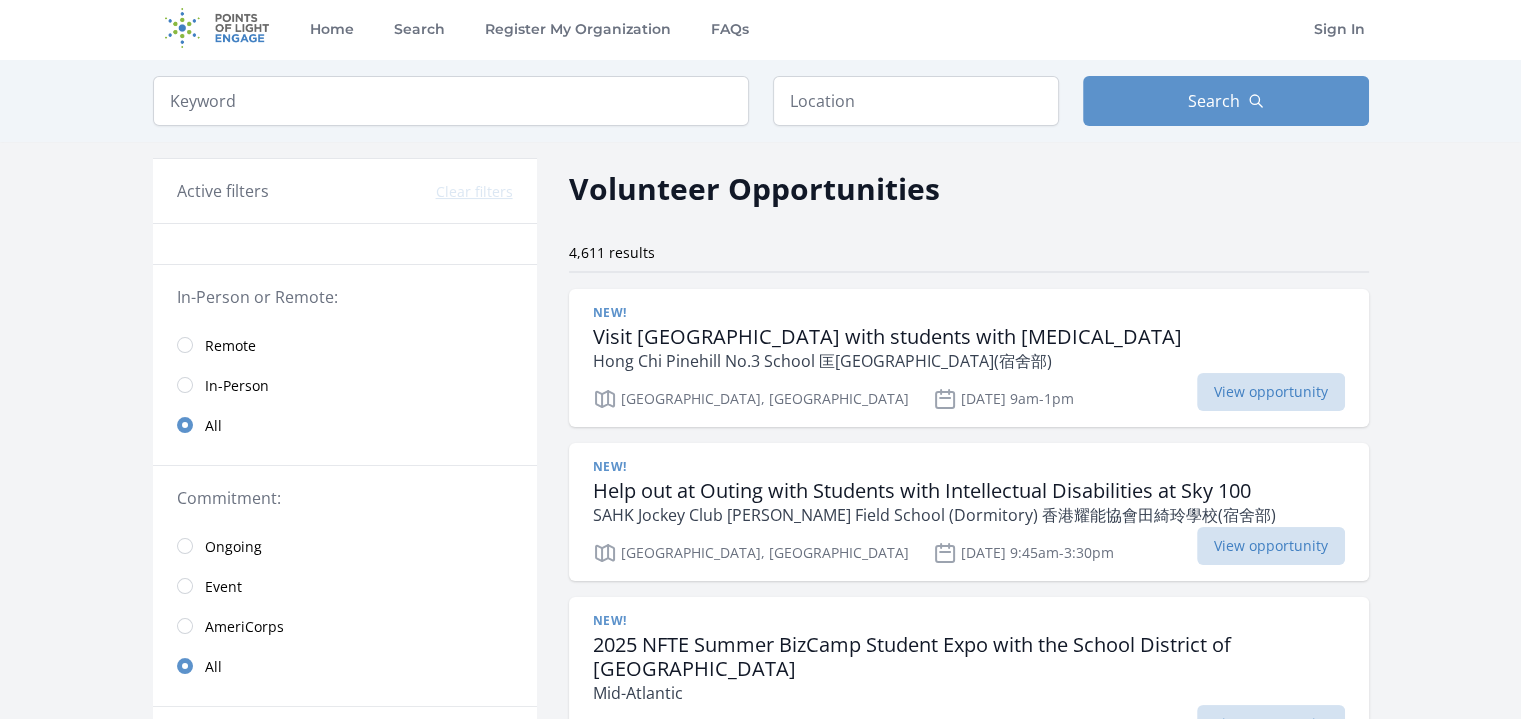 click on "Remote" at bounding box center [345, 345] 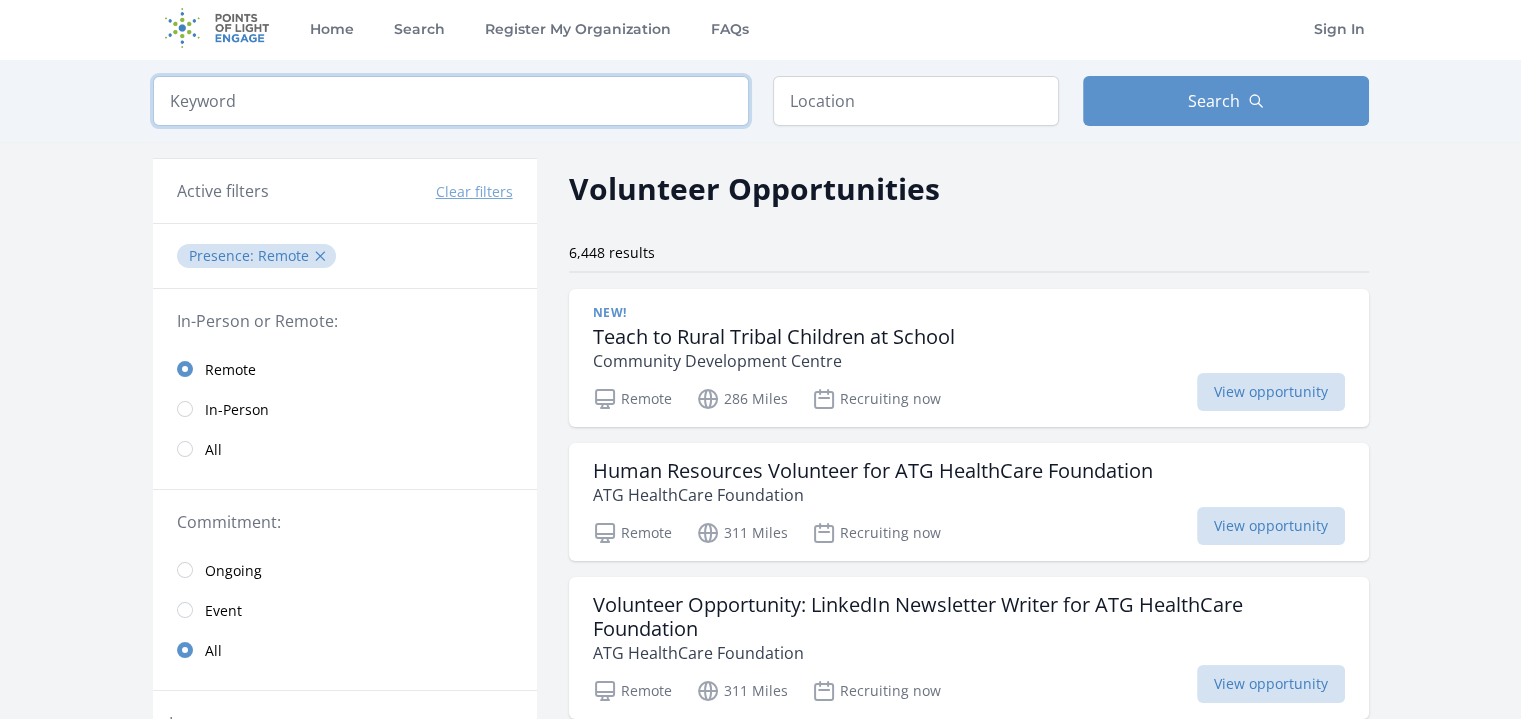click at bounding box center (451, 101) 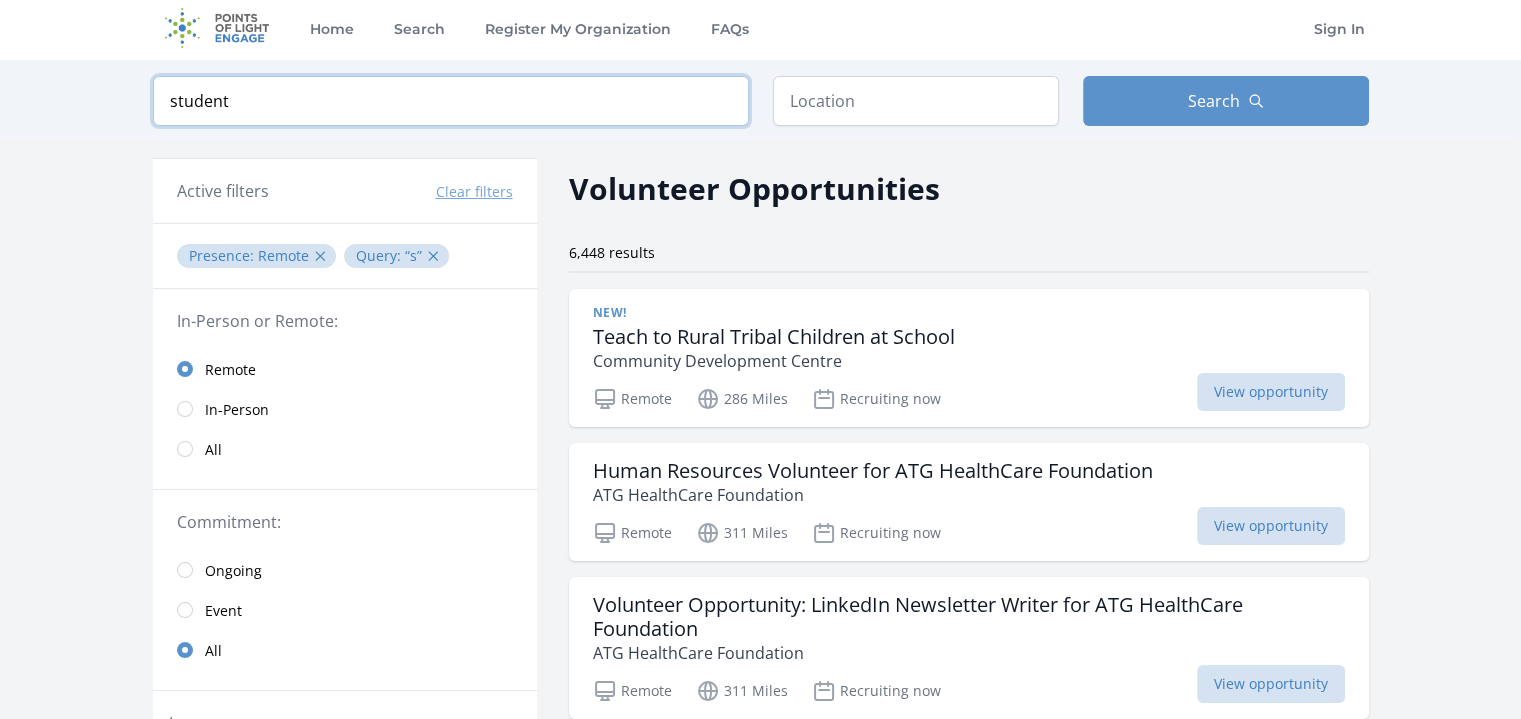 click at bounding box center [0, 0] 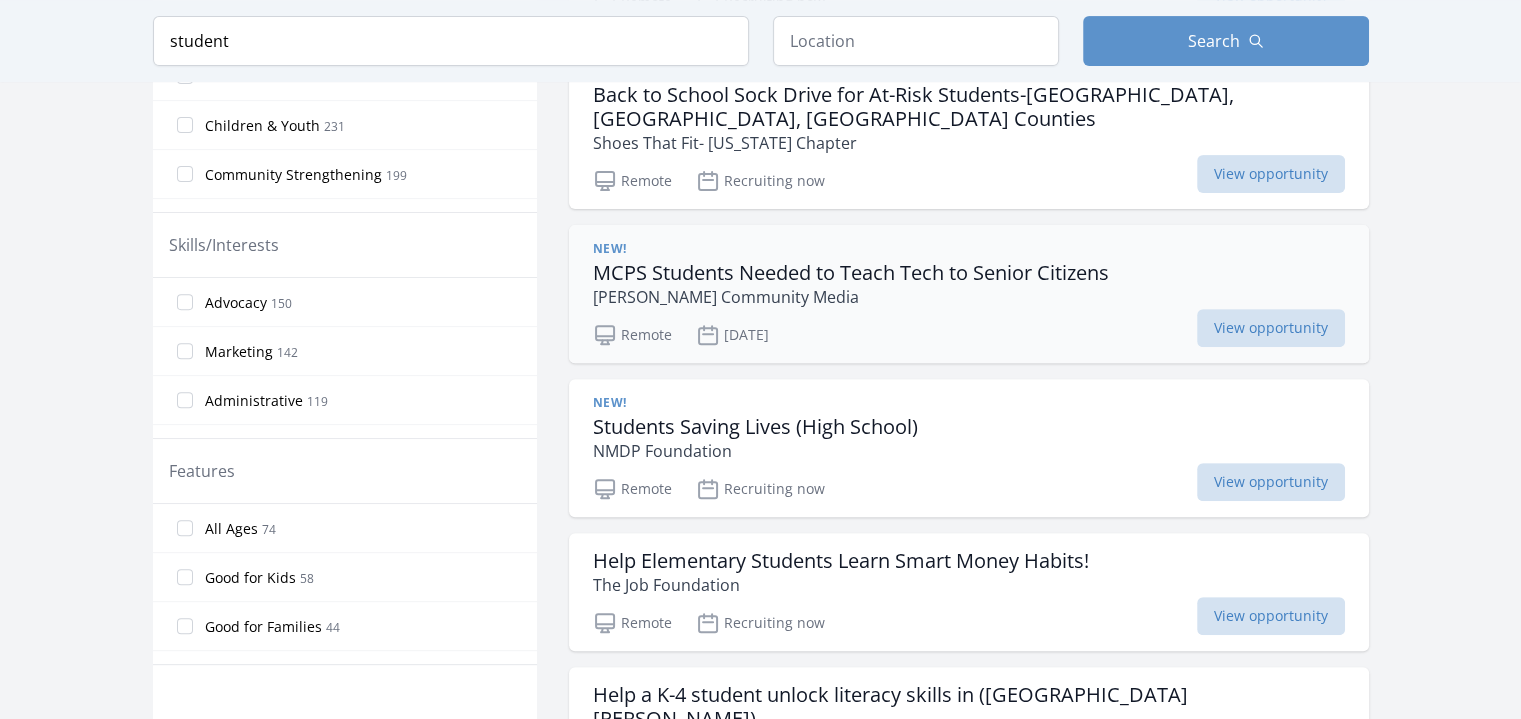 scroll, scrollTop: 708, scrollLeft: 0, axis: vertical 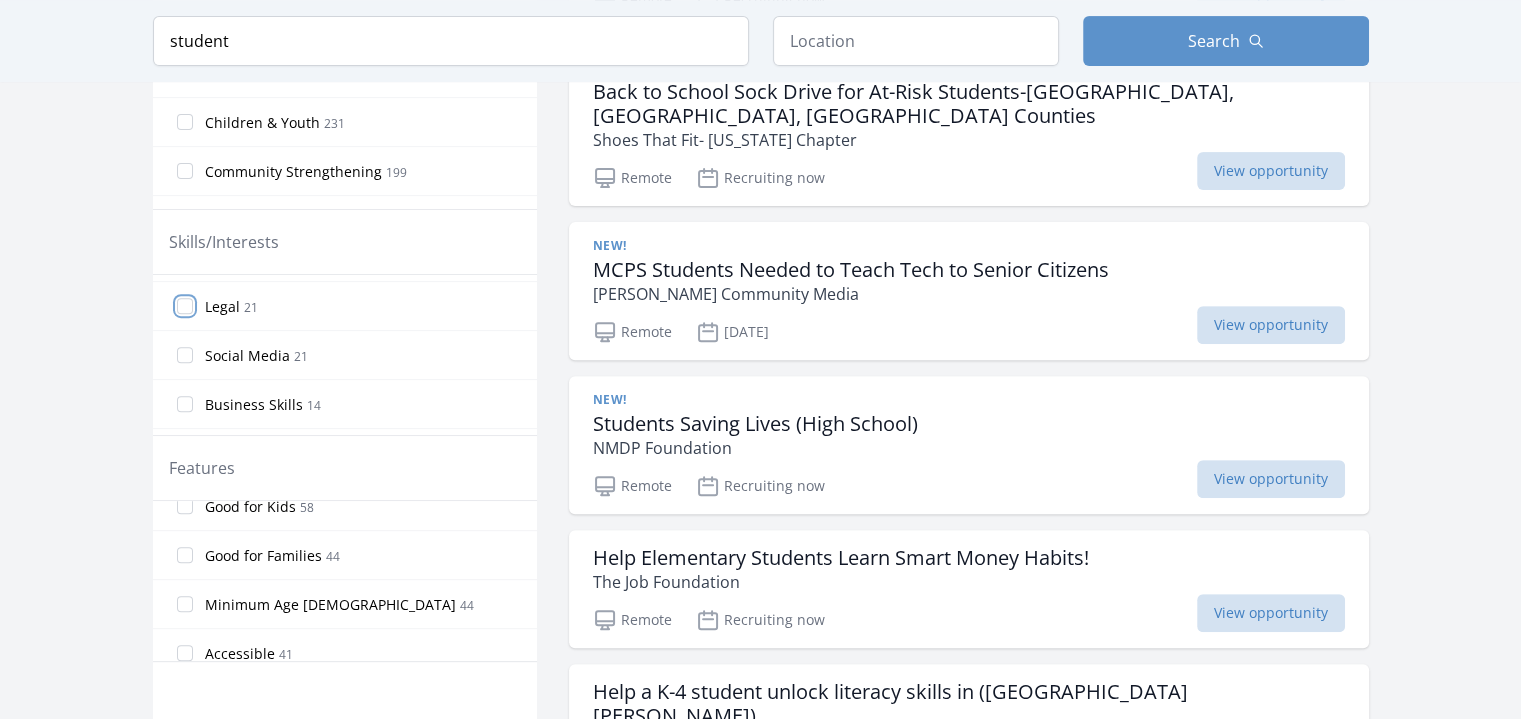 click on "Legal   21" at bounding box center (185, 306) 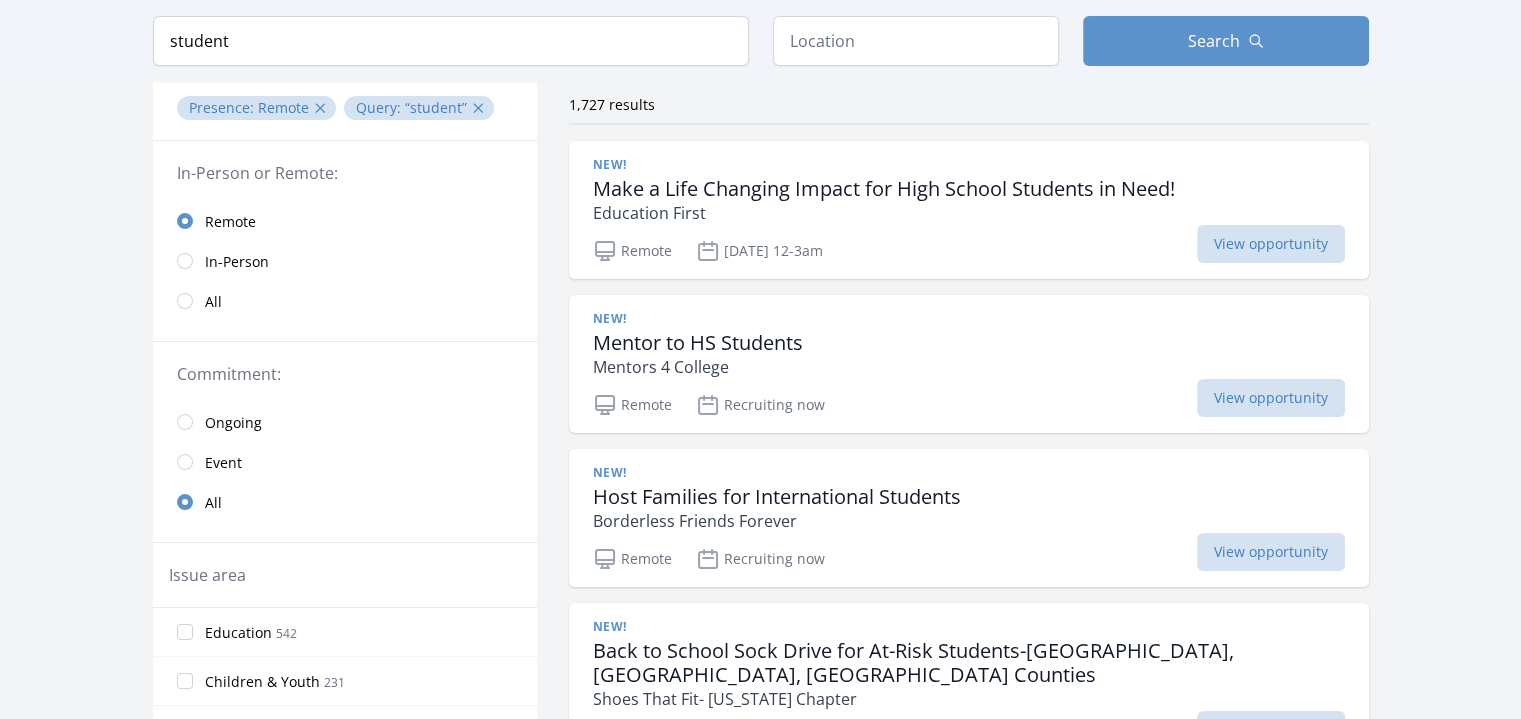 scroll, scrollTop: 147, scrollLeft: 0, axis: vertical 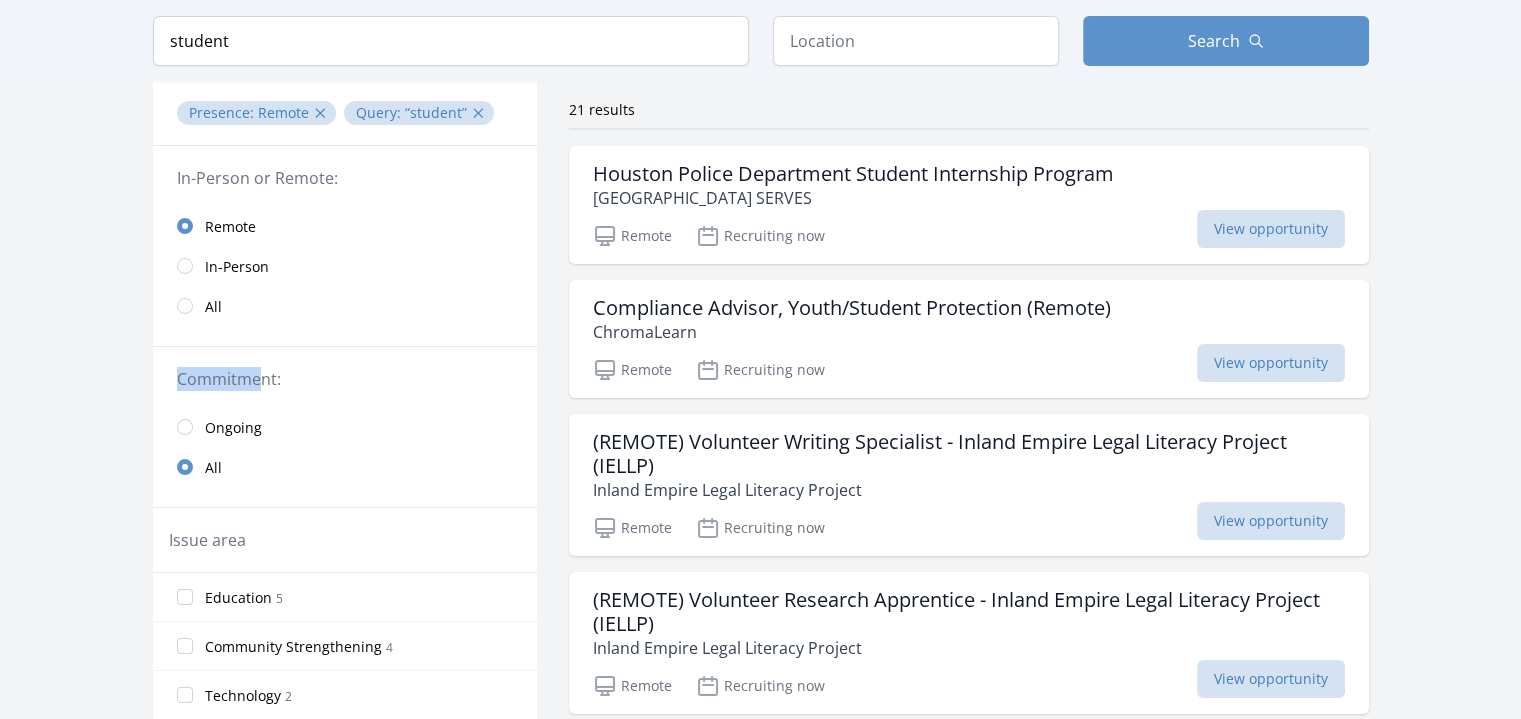 drag, startPoint x: 263, startPoint y: 364, endPoint x: 240, endPoint y: 315, distance: 54.129475 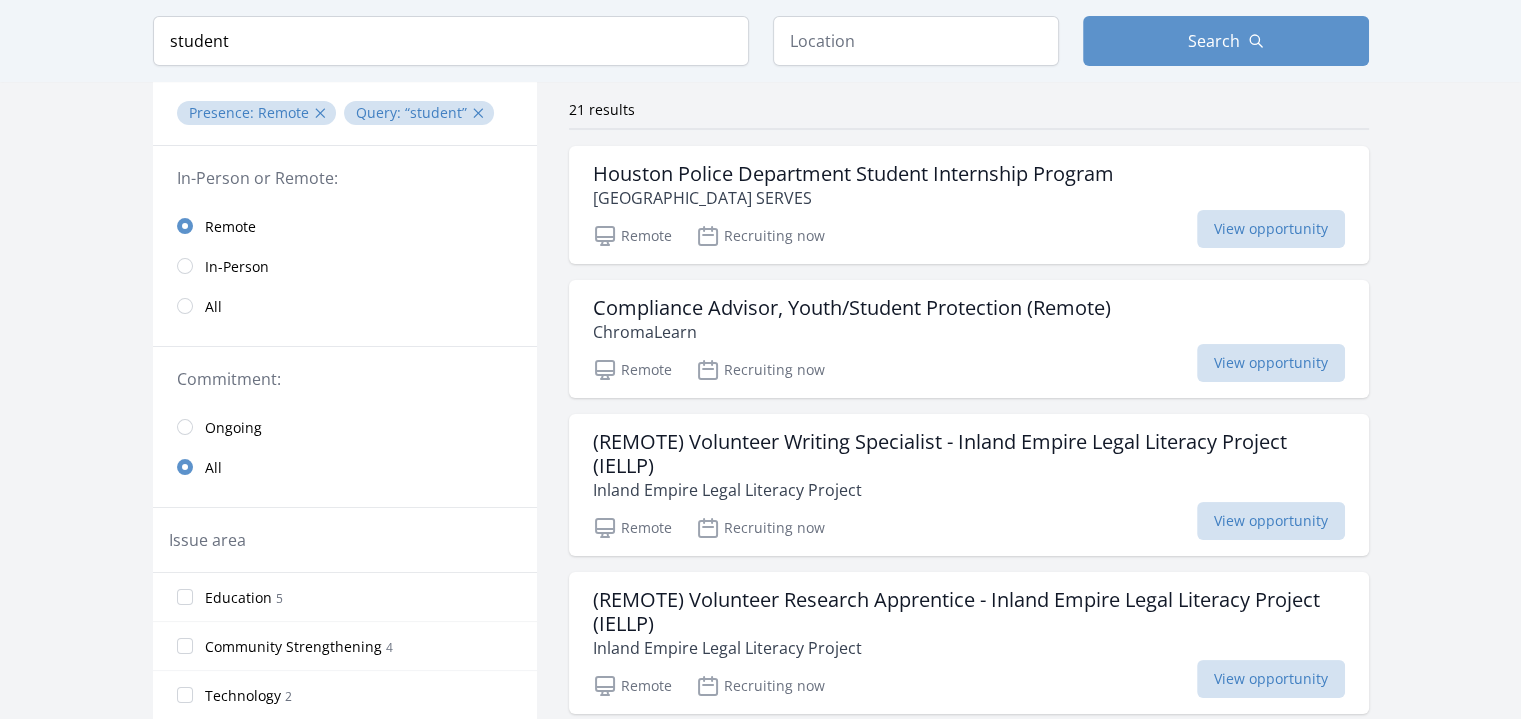 click on "Keyword
student
Location
Search
Active filters
Clear filters
Presence : :" at bounding box center [760, 1443] 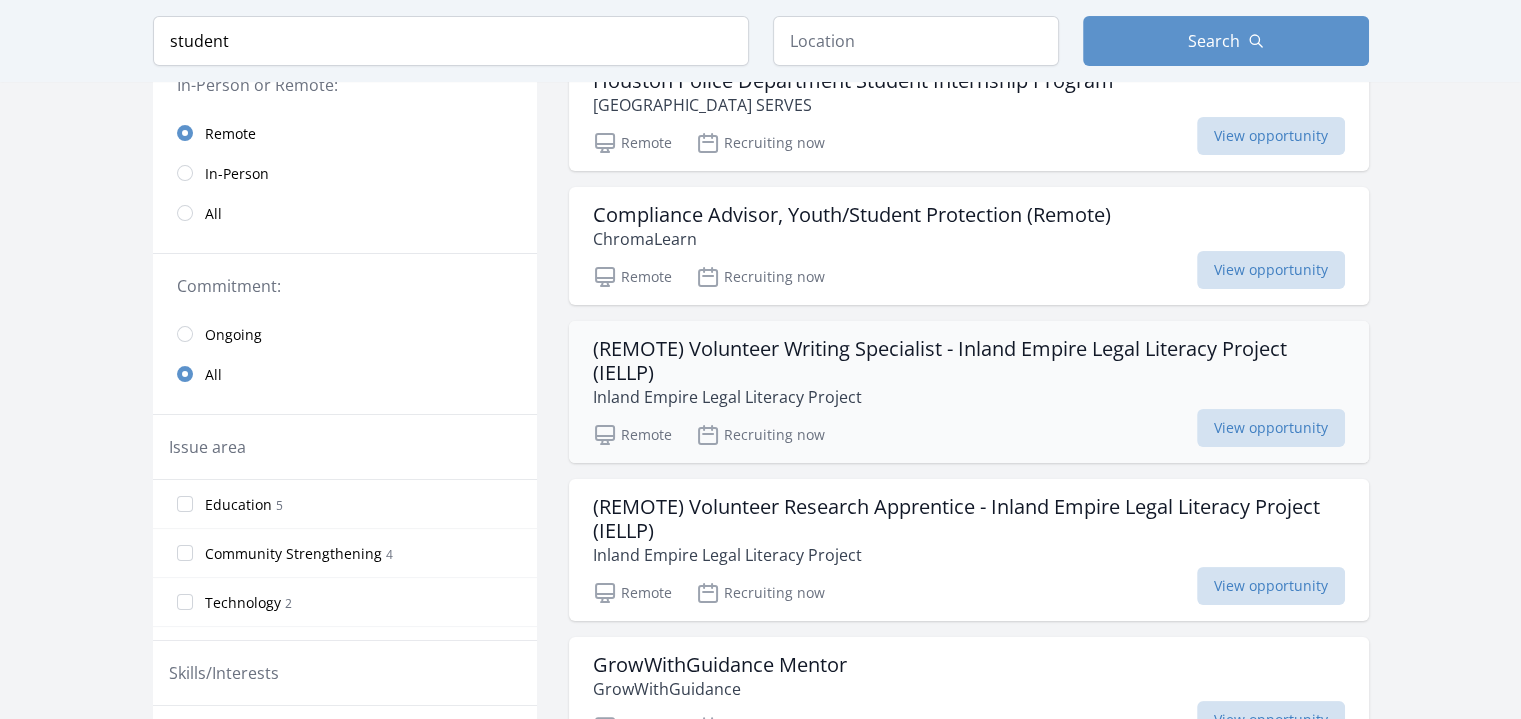 scroll, scrollTop: 240, scrollLeft: 0, axis: vertical 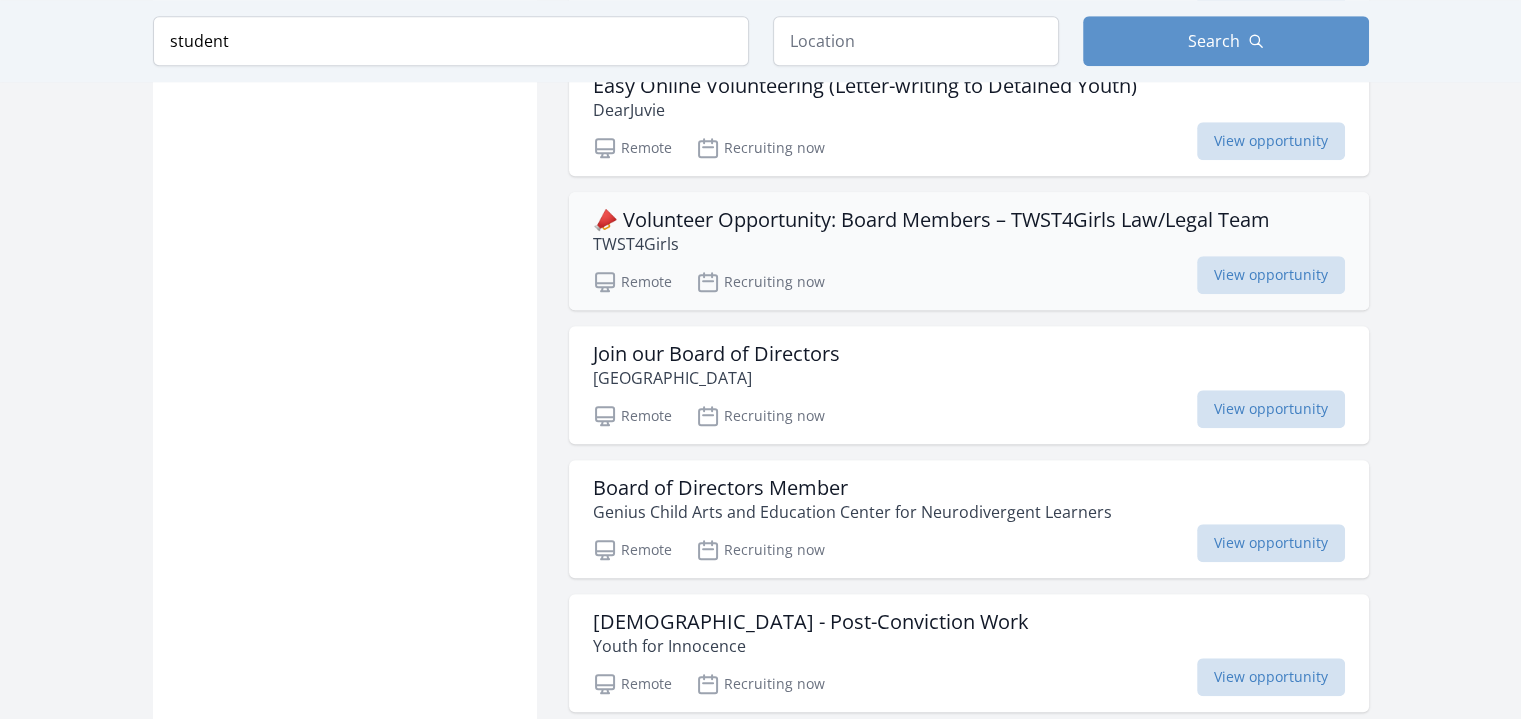 click on "📣 Volunteer Opportunity: Board Members – TWST4Girls Law/Legal Team" at bounding box center [931, 220] 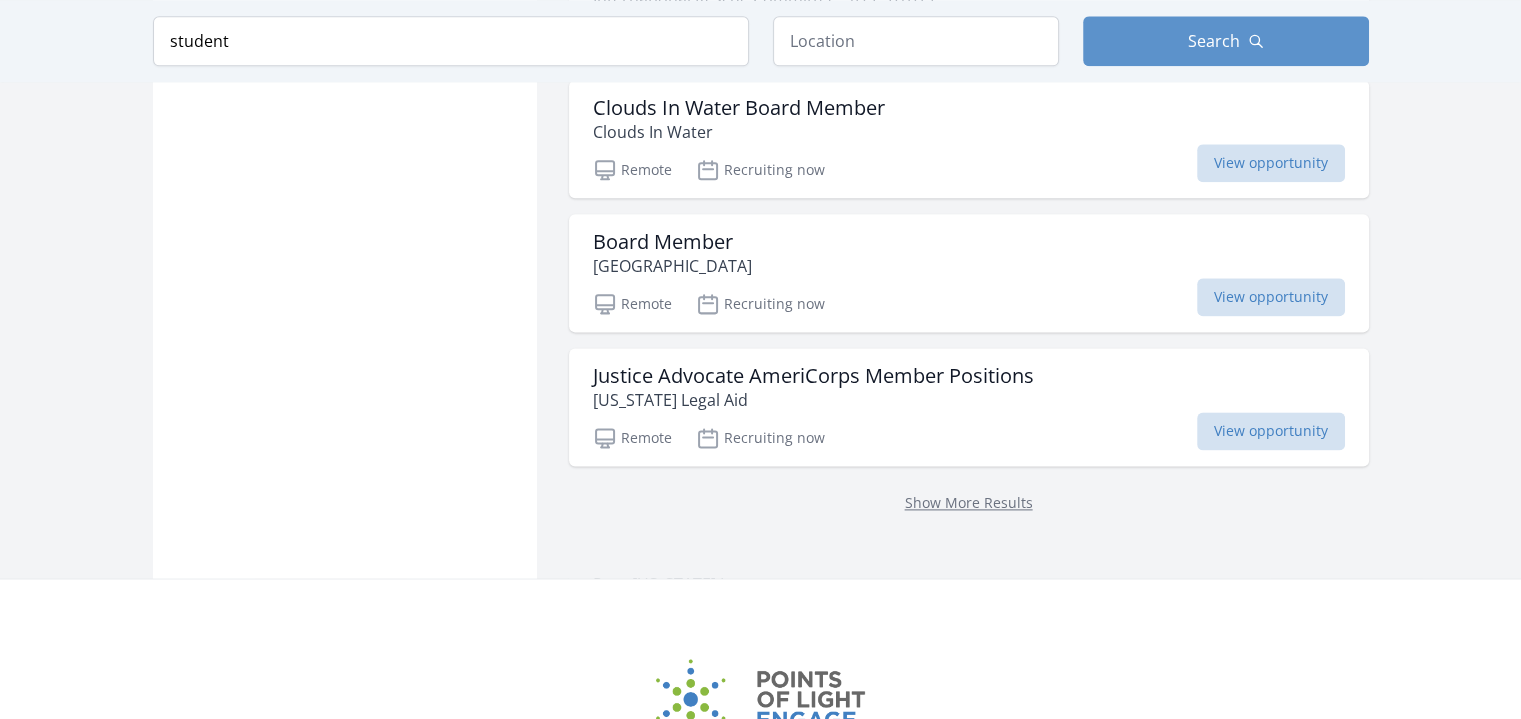 scroll, scrollTop: 2575, scrollLeft: 0, axis: vertical 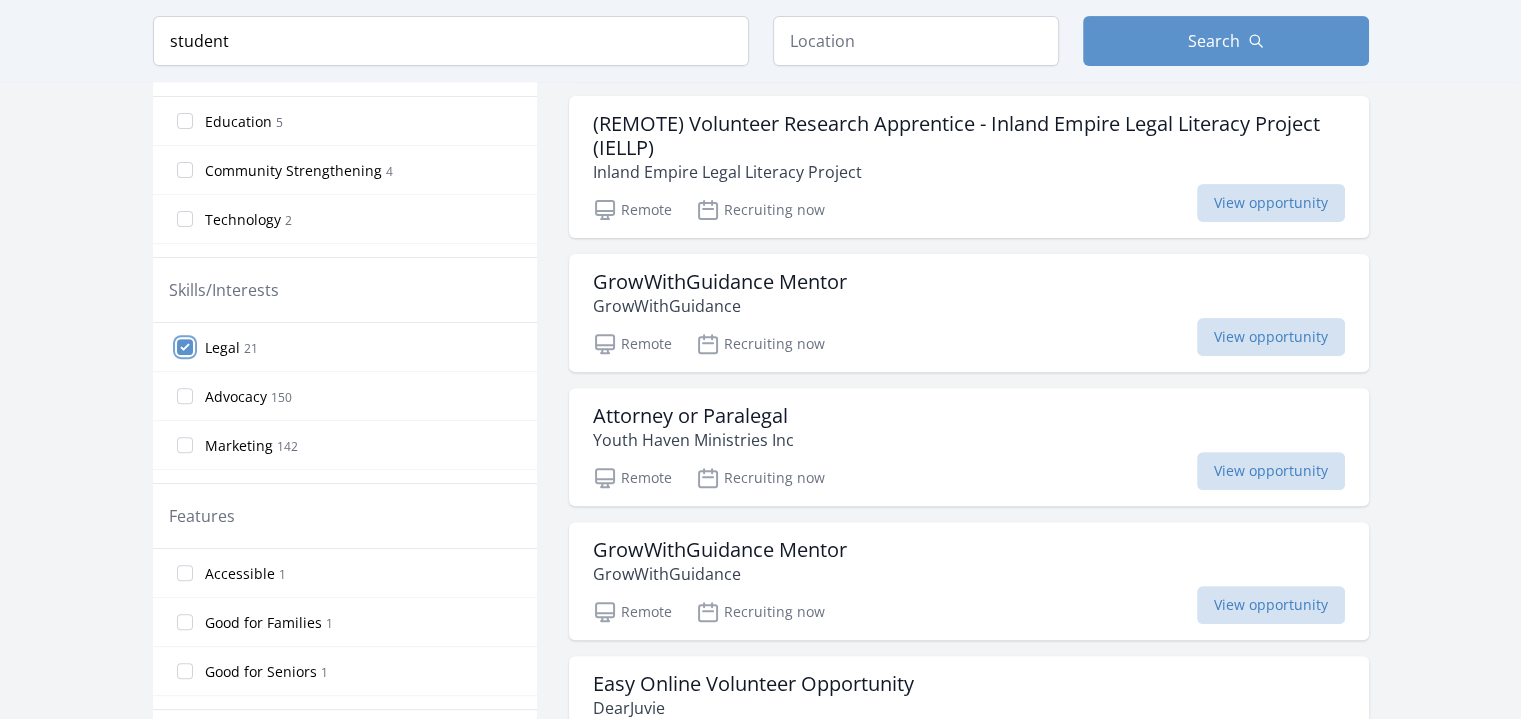 click on "Legal   21" at bounding box center (185, 347) 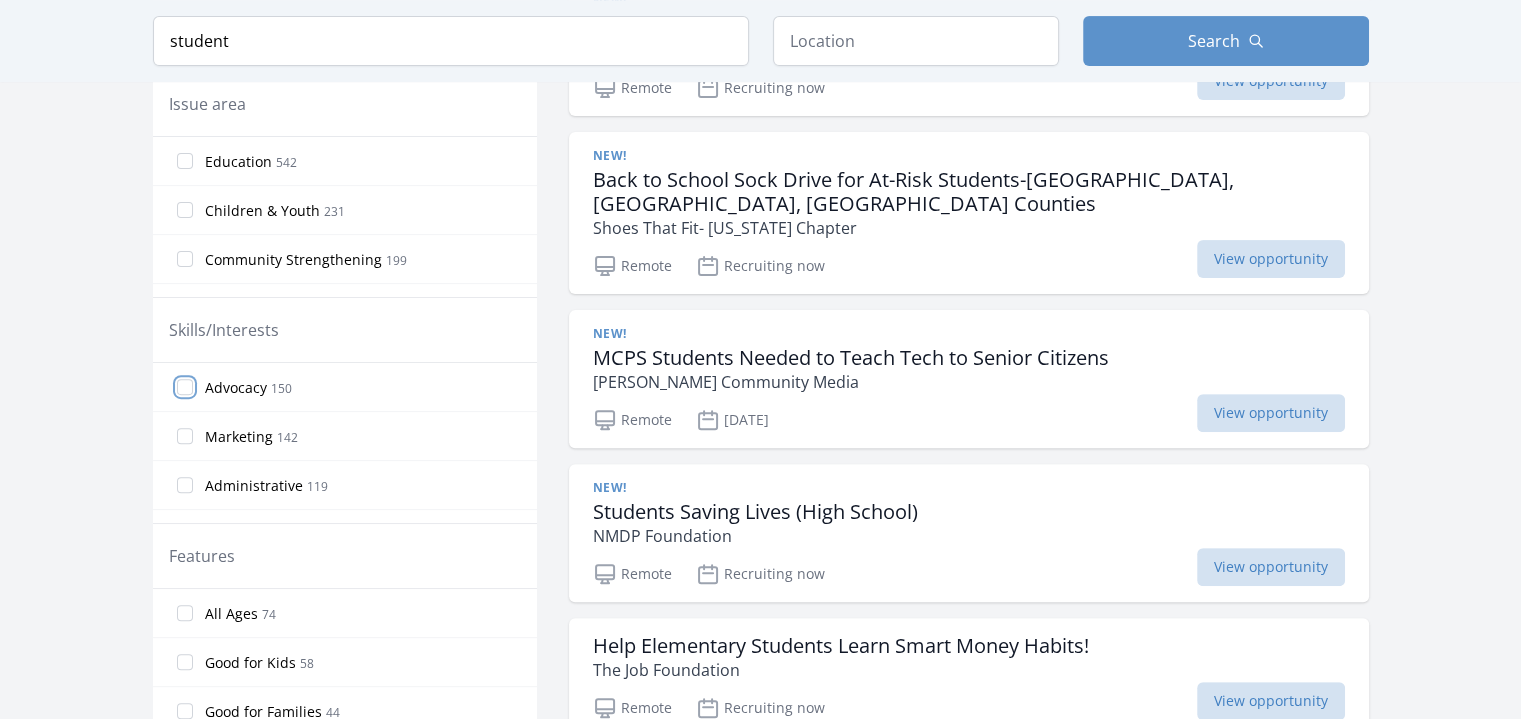 click on "Advocacy   150" at bounding box center [185, 387] 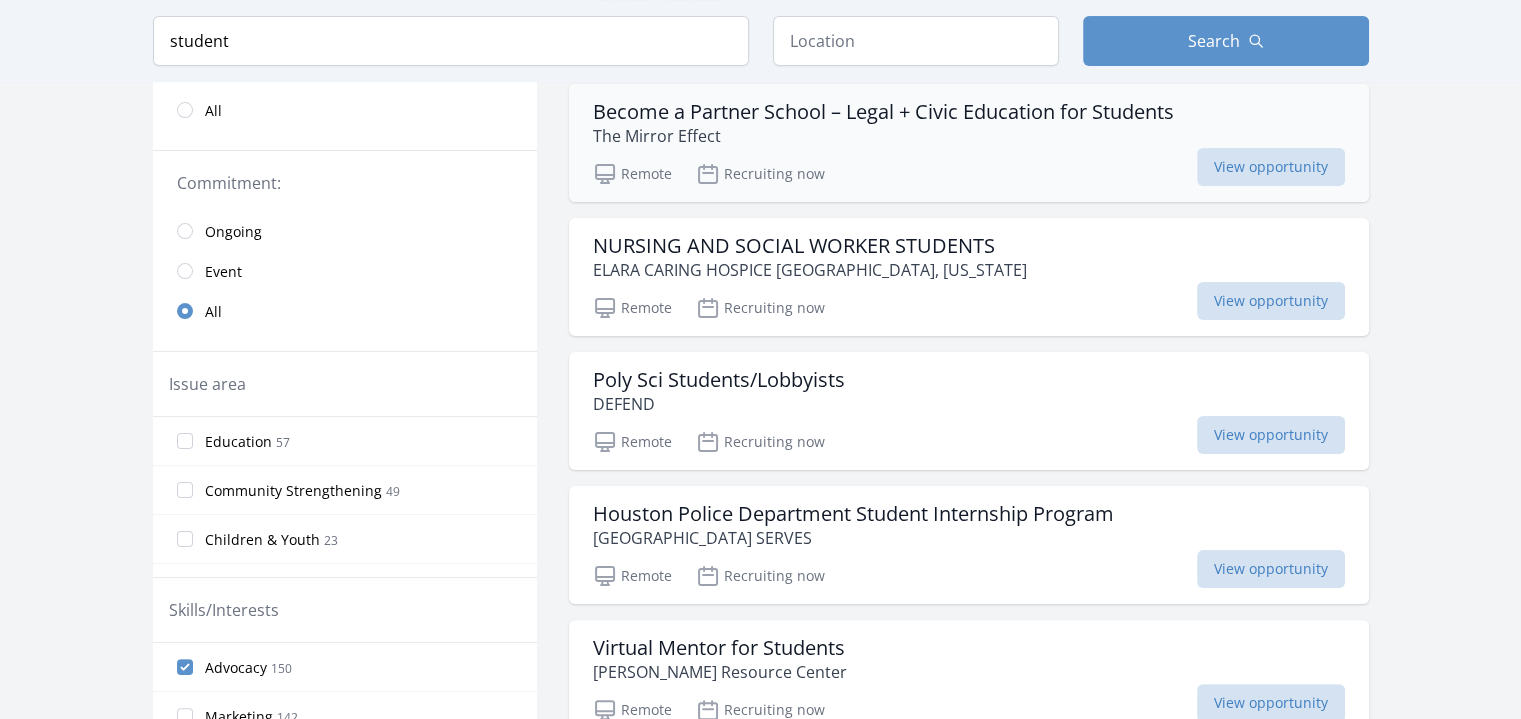 scroll, scrollTop: 344, scrollLeft: 0, axis: vertical 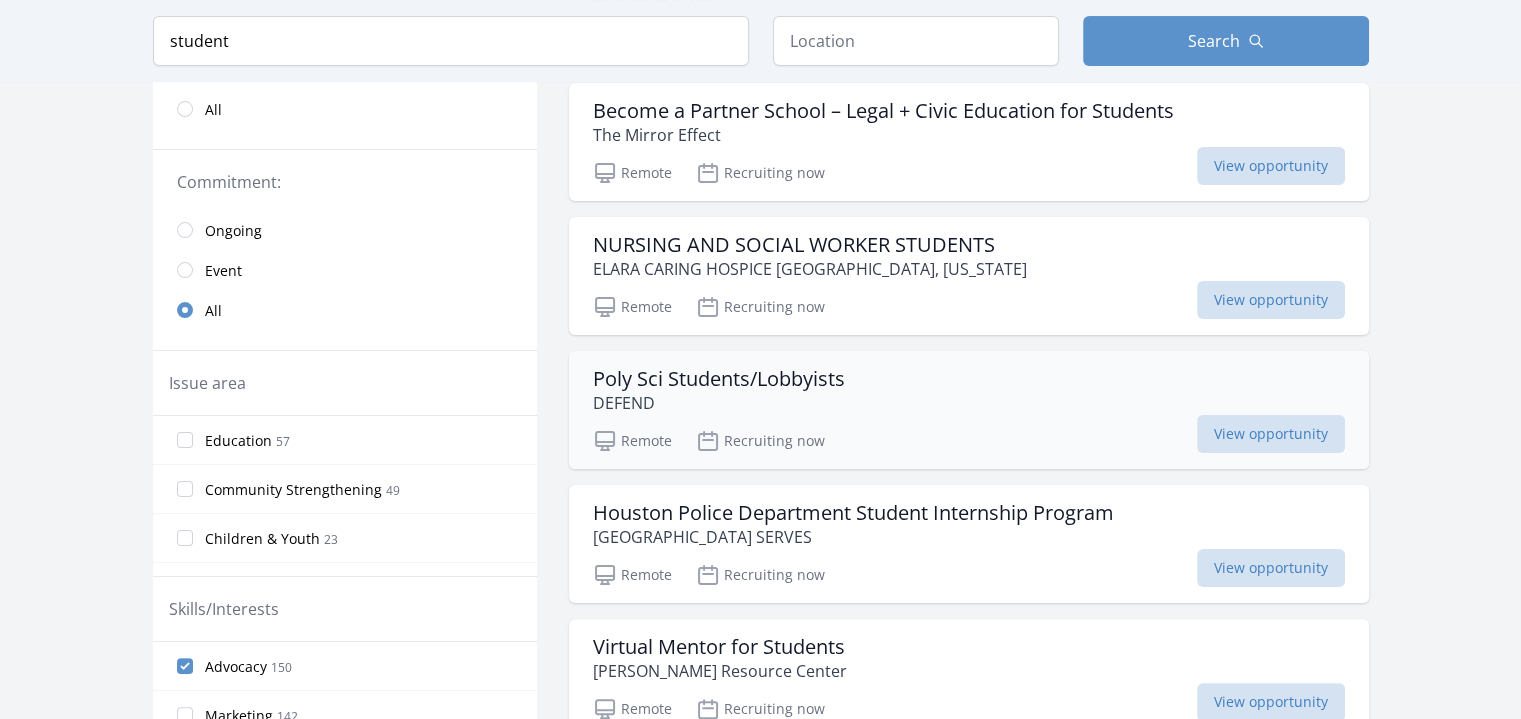 click on "Poly Sci Students/Lobbyists" at bounding box center (719, 379) 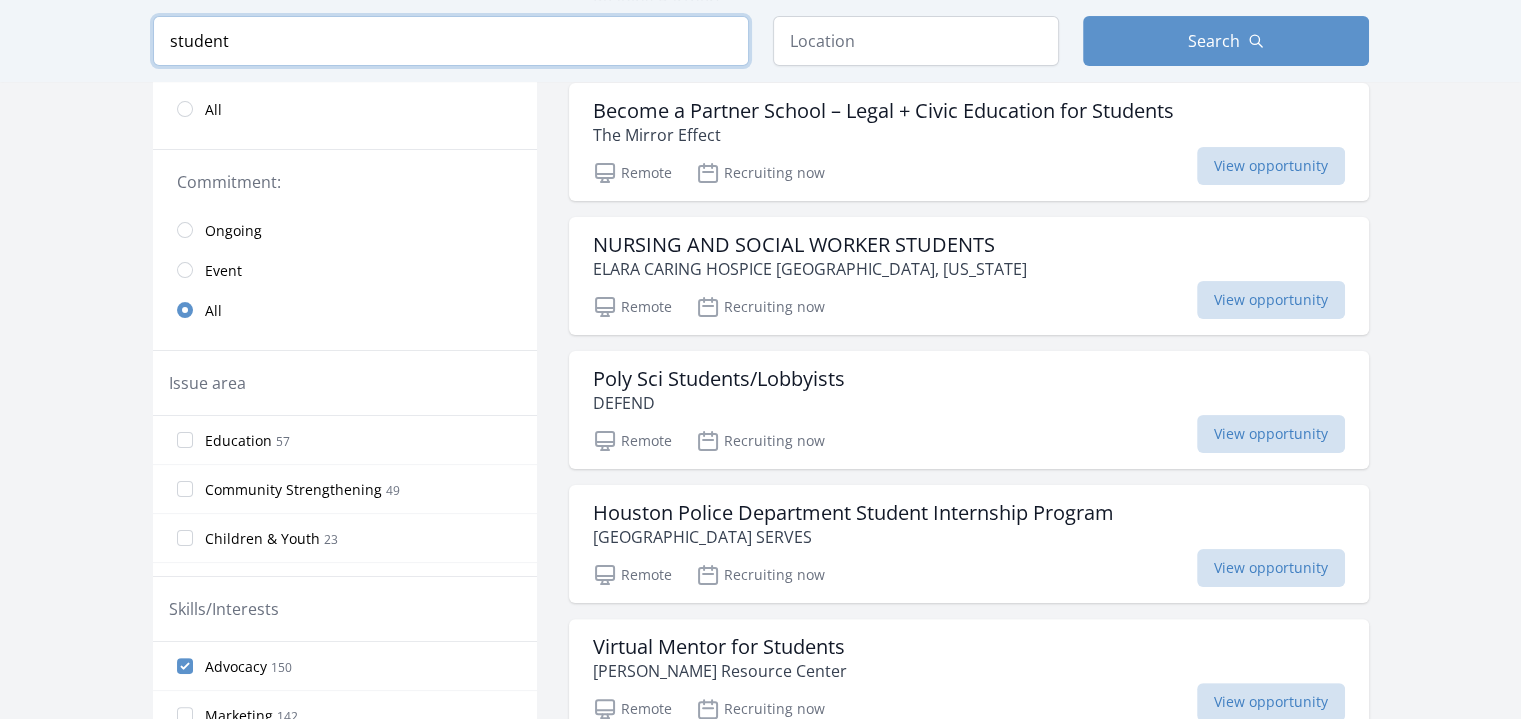 click on "student" at bounding box center (451, 41) 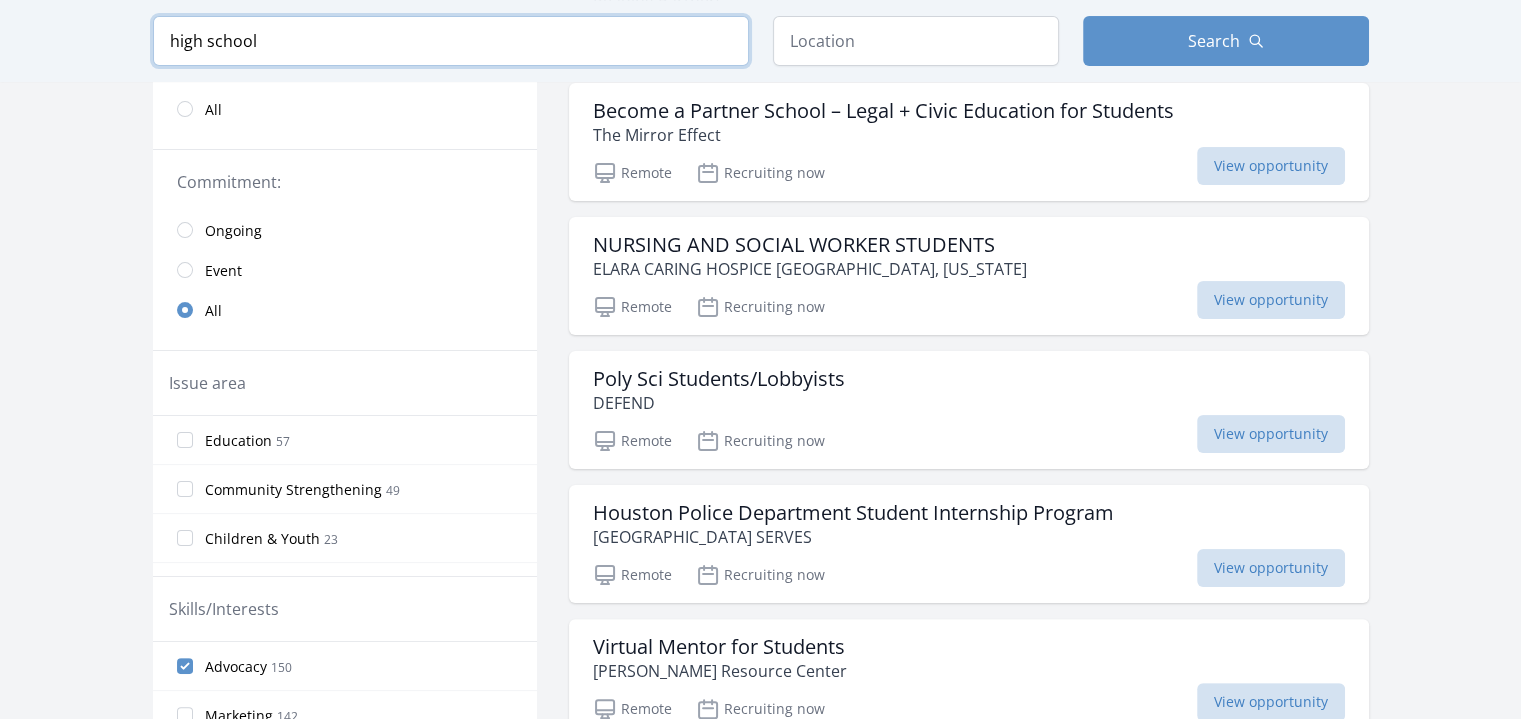 type on "high school" 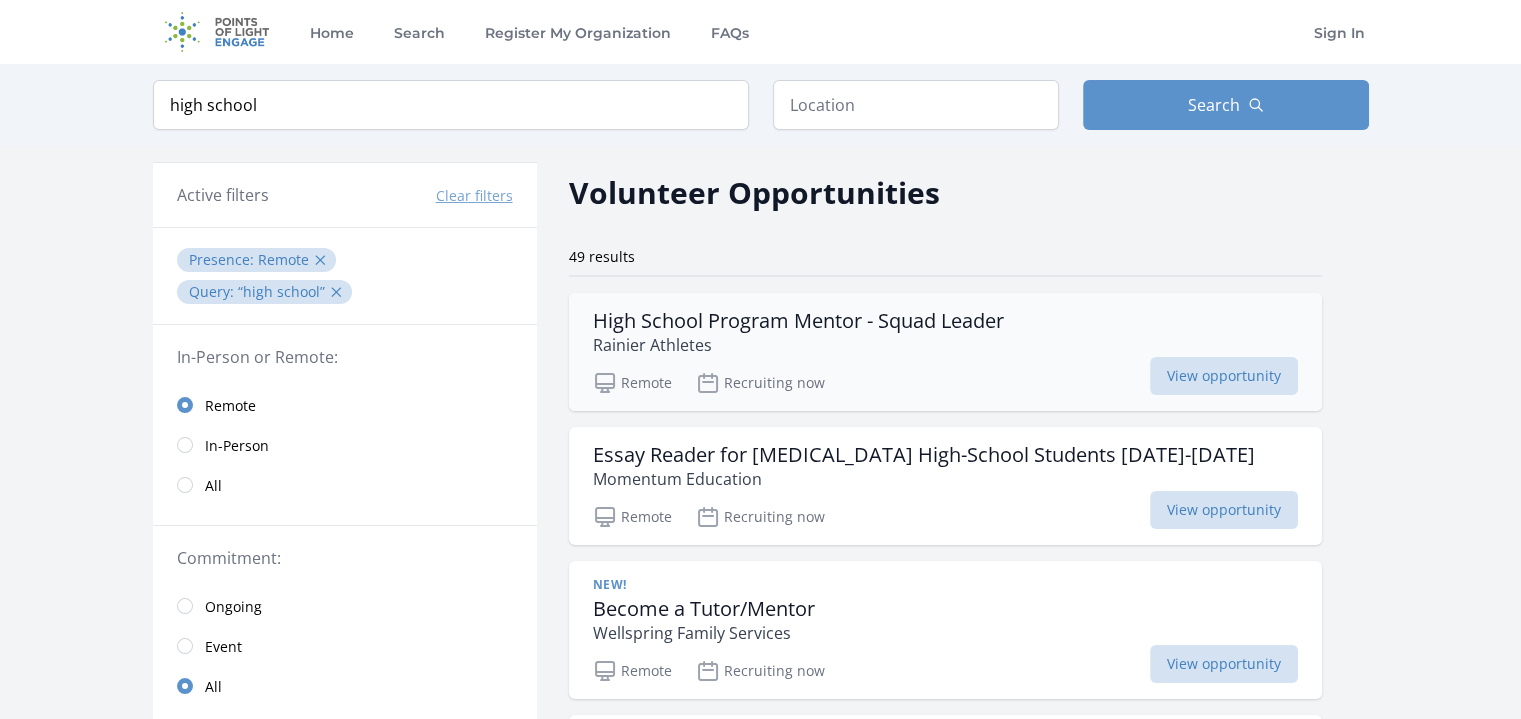 scroll, scrollTop: 212, scrollLeft: 0, axis: vertical 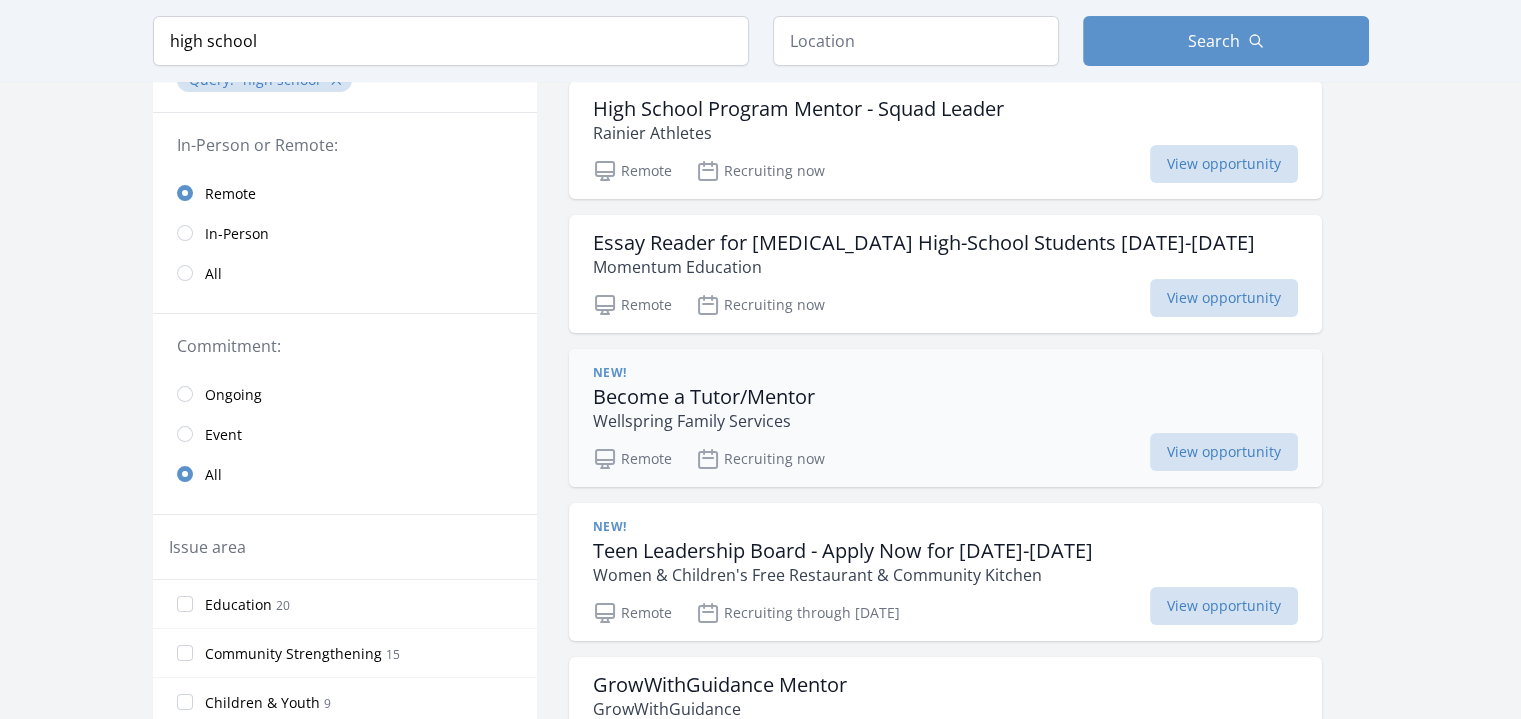 click on "Become a Tutor/Mentor" at bounding box center (704, 397) 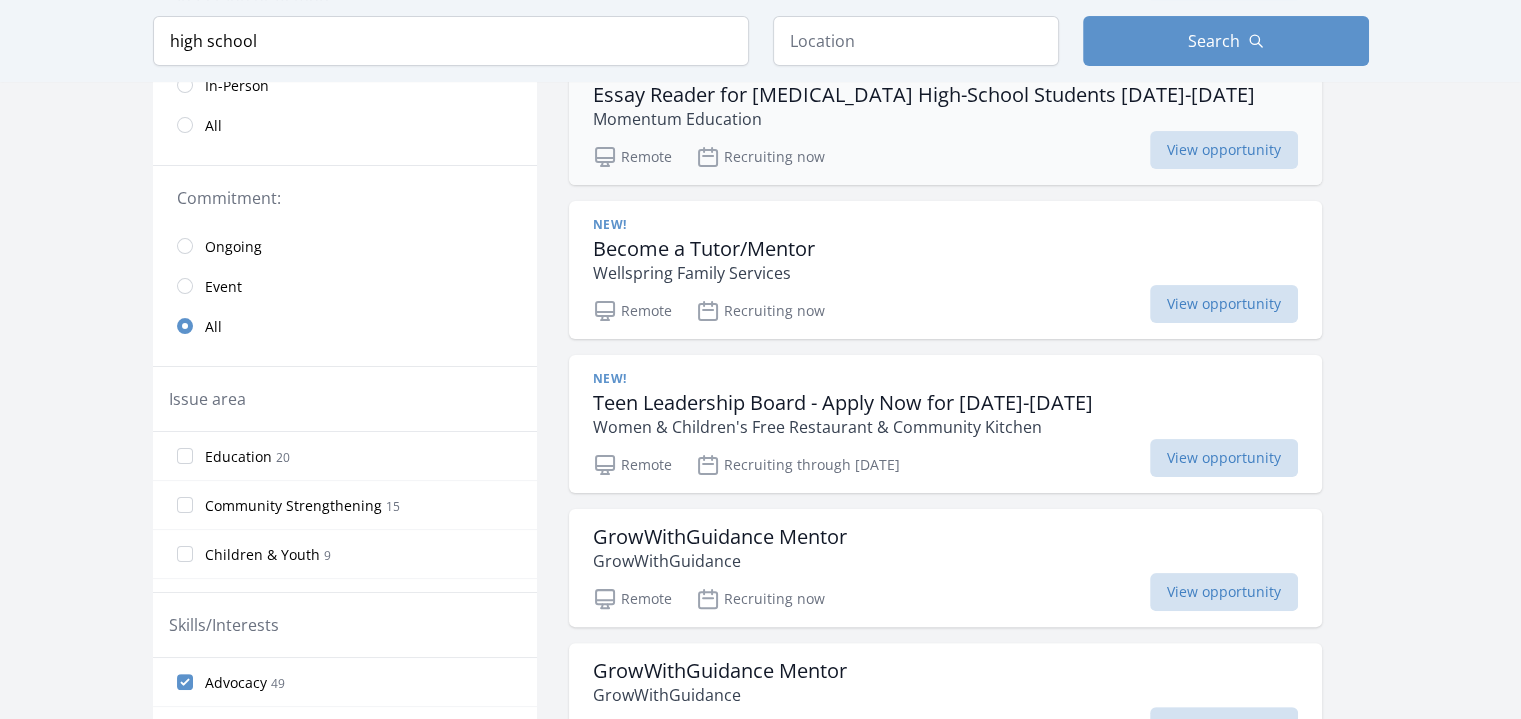 scroll, scrollTop: 403, scrollLeft: 0, axis: vertical 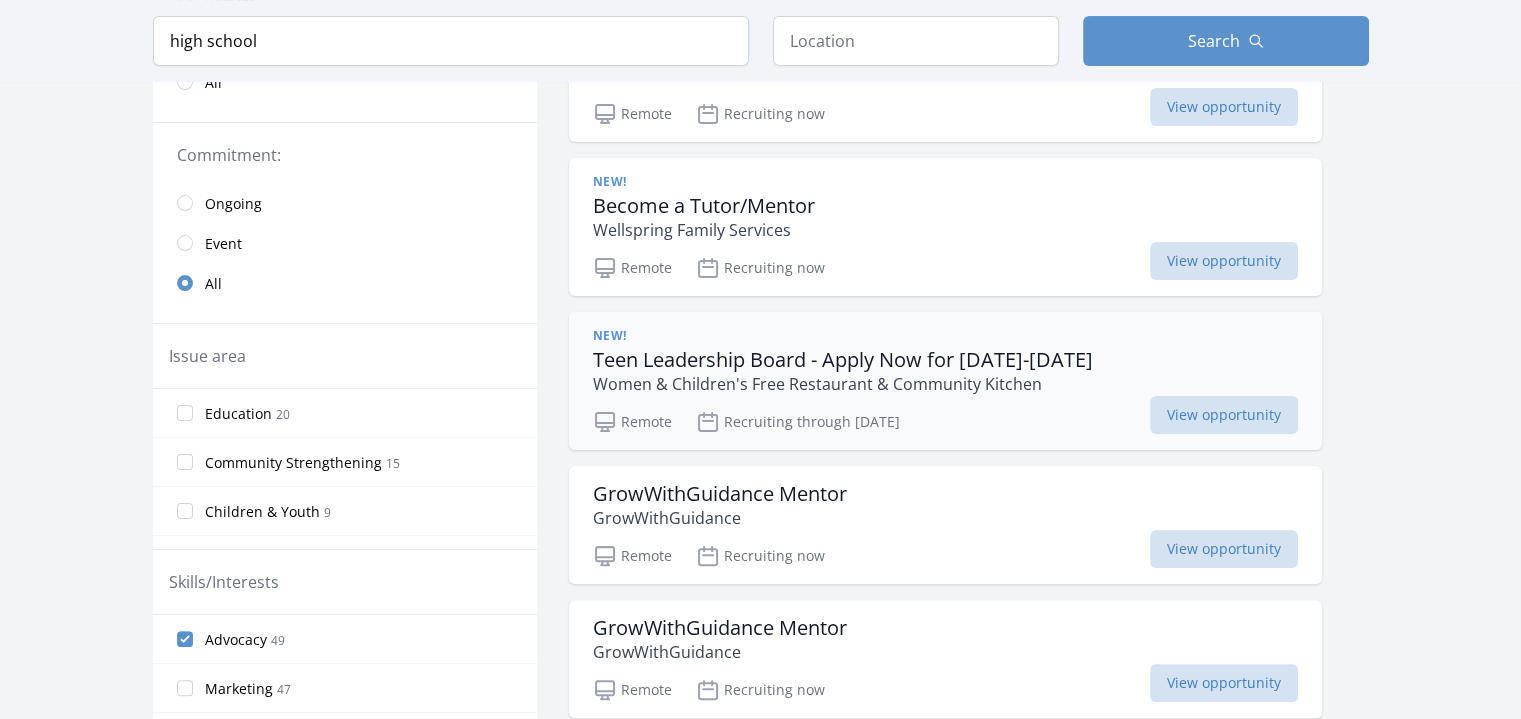 click on "Teen Leadership Board - Apply Now for 2025-2026" at bounding box center (843, 360) 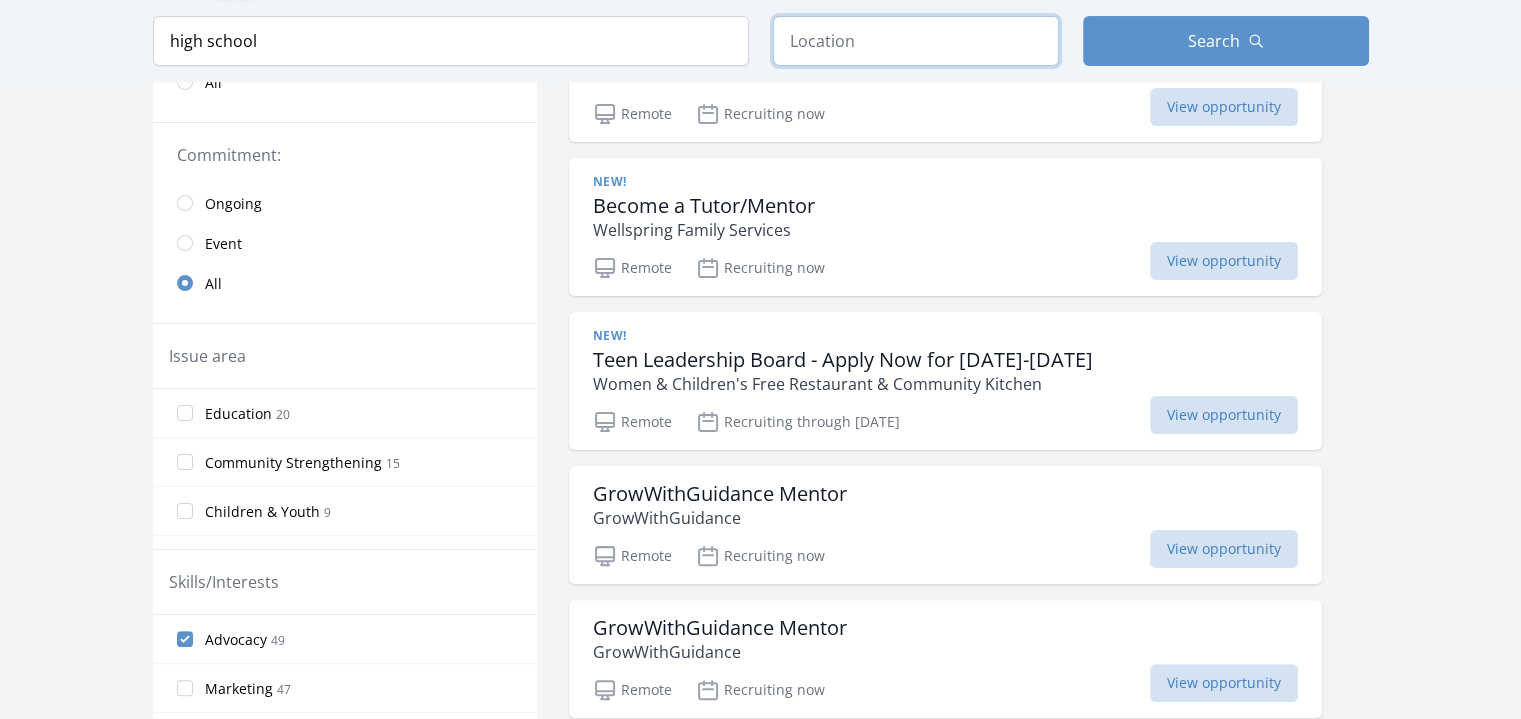 click at bounding box center (916, 41) 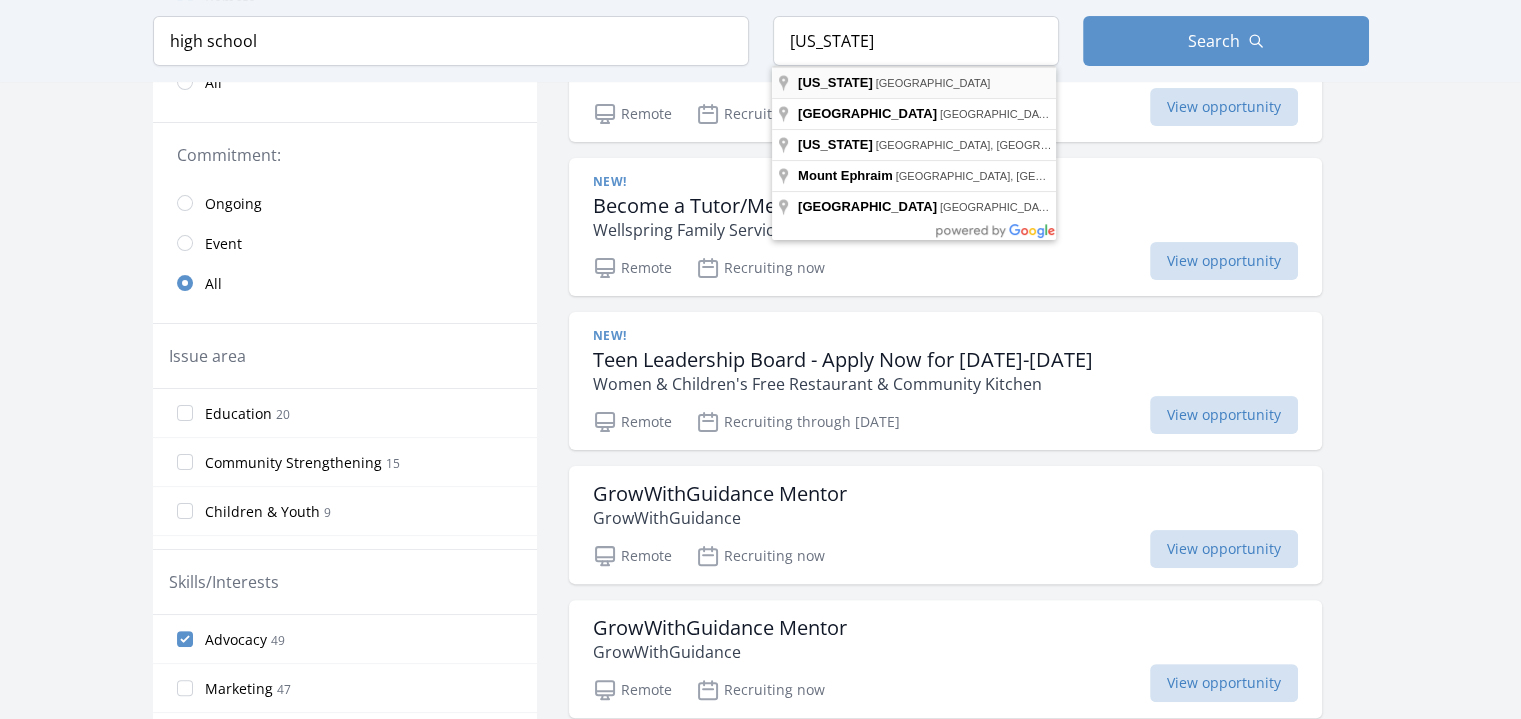type on "New Jersey, USA" 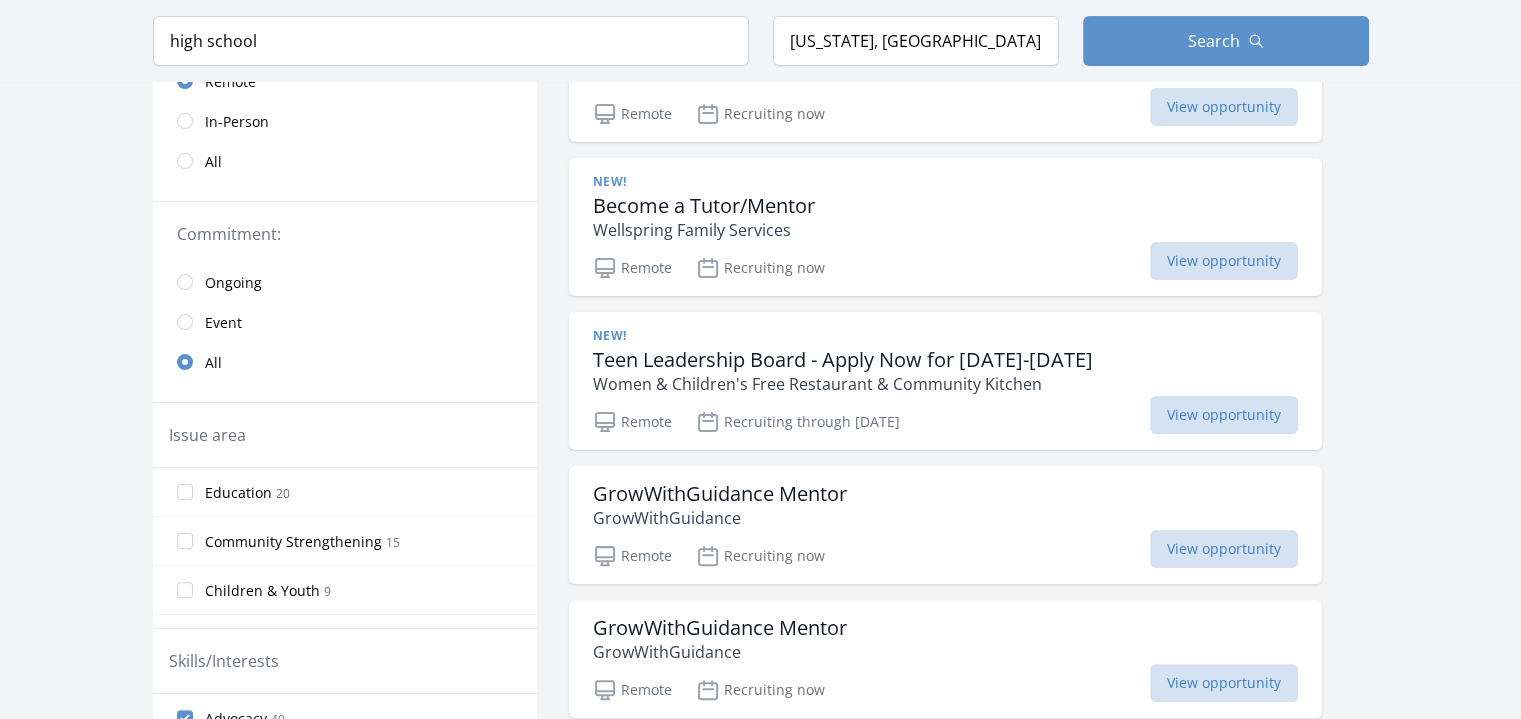 scroll, scrollTop: 481, scrollLeft: 0, axis: vertical 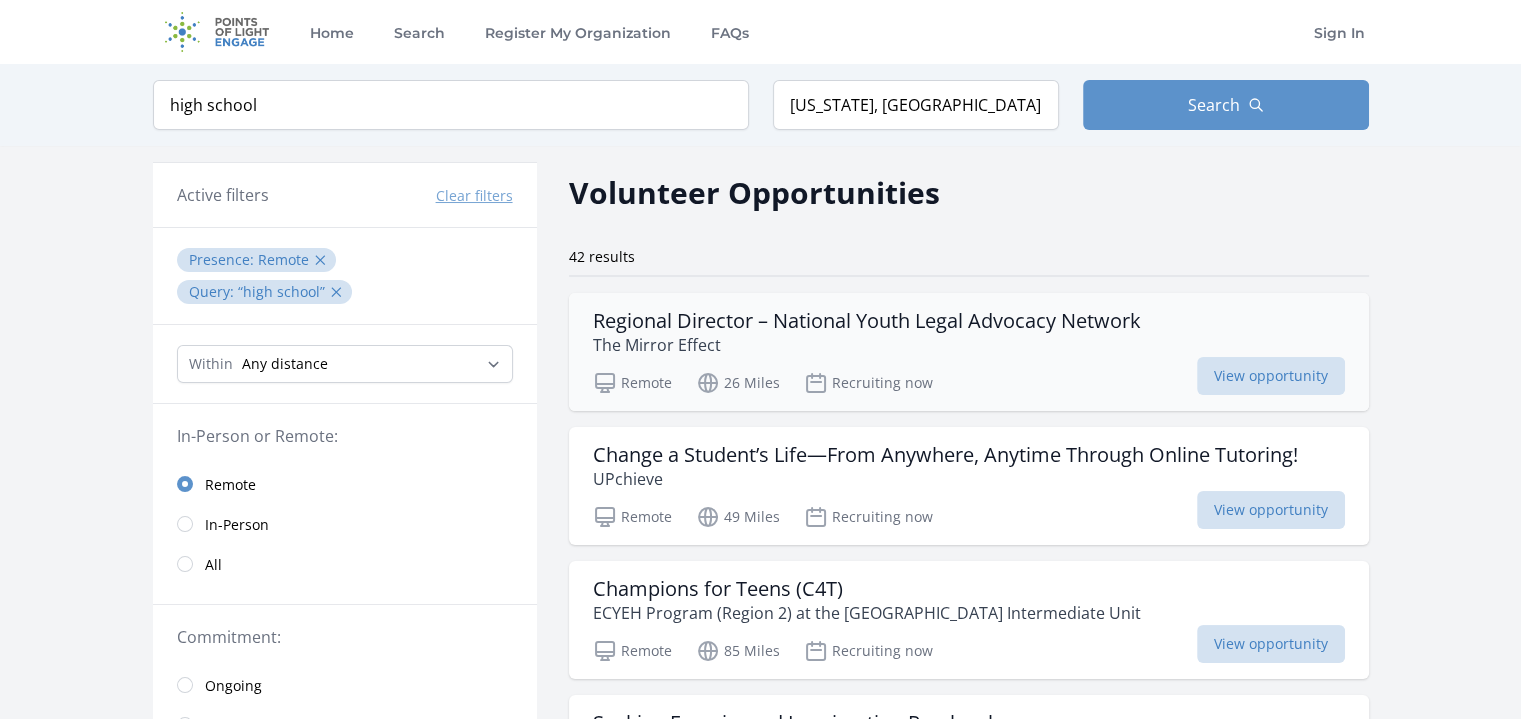 click on "Regional Director – National Youth Legal Advocacy Network" at bounding box center (867, 321) 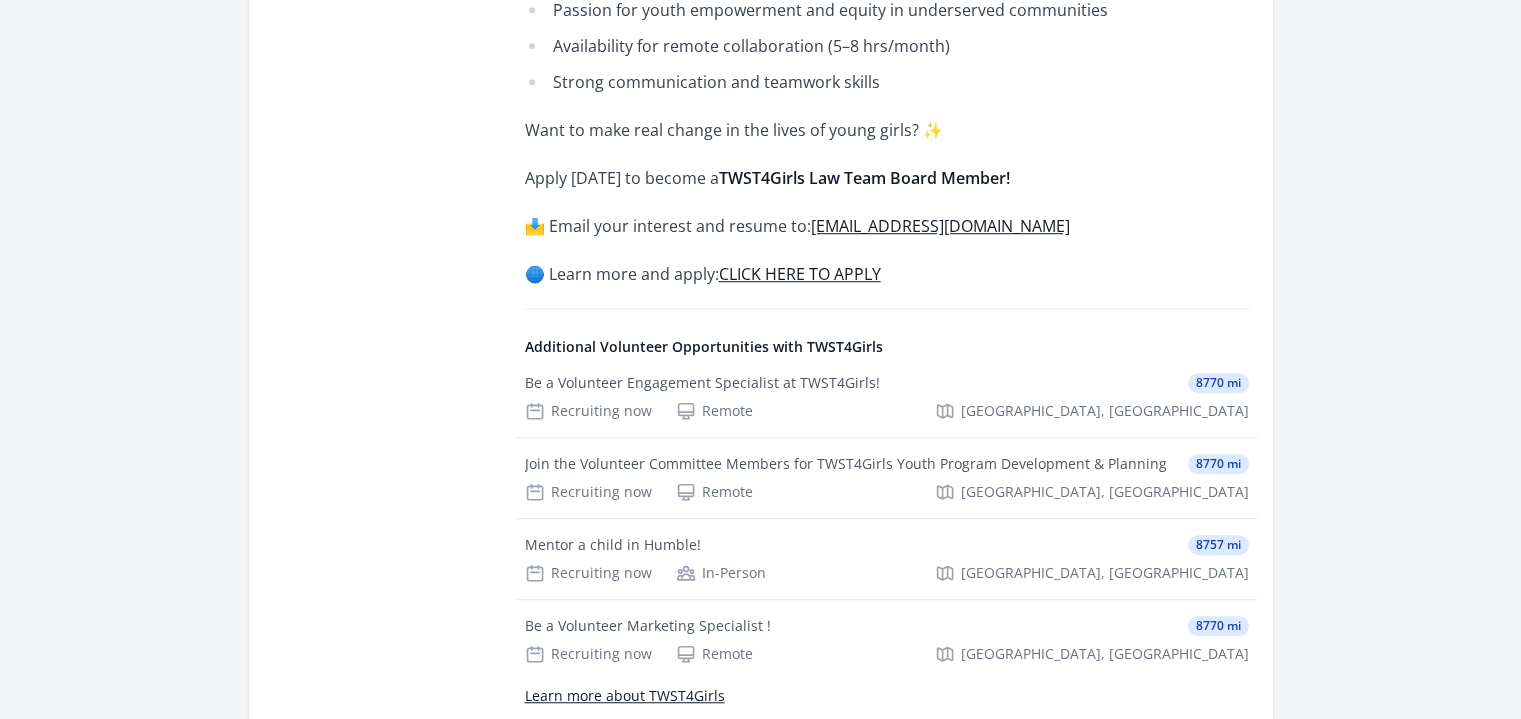 scroll, scrollTop: 1294, scrollLeft: 0, axis: vertical 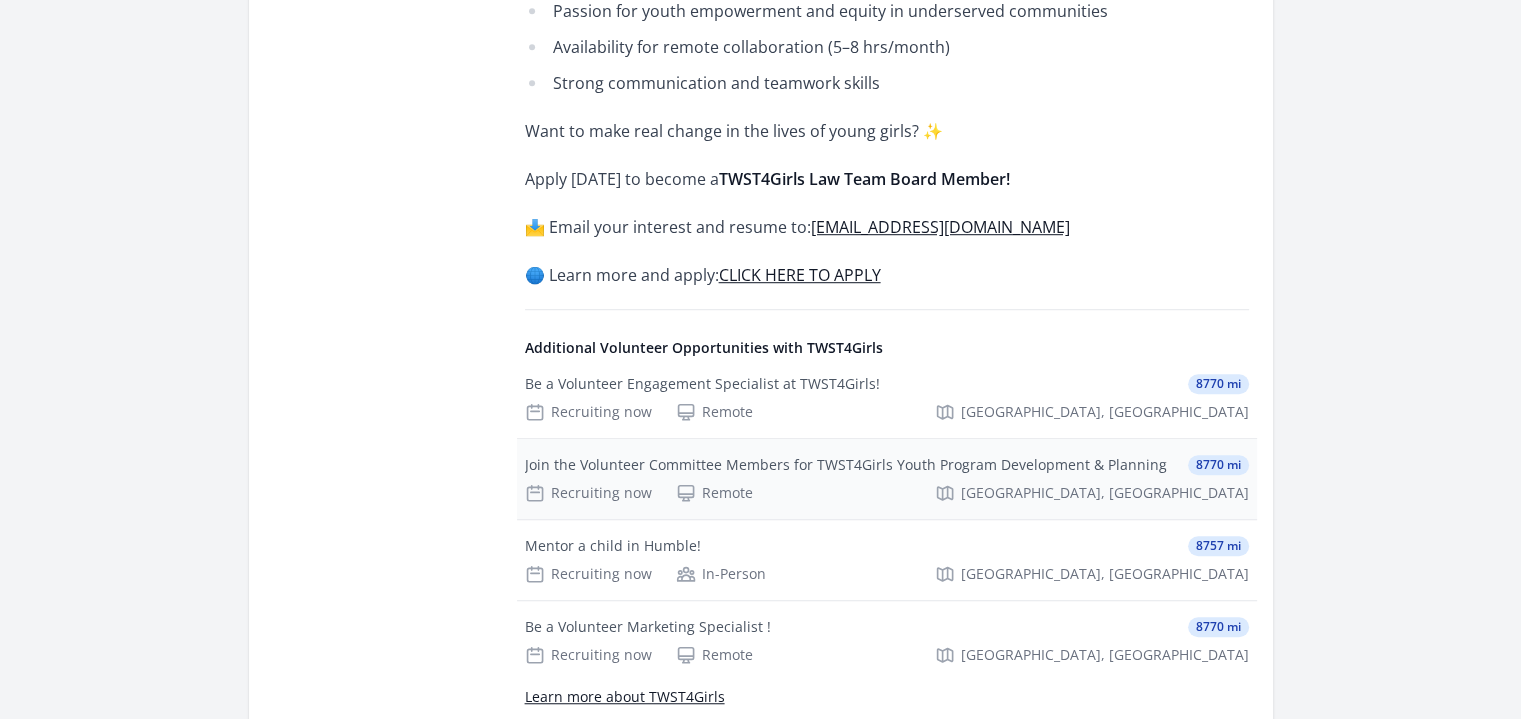 click on "Join the Volunteer Committee Members for TWST4Girls Youth Program Development & Planning" at bounding box center [846, 465] 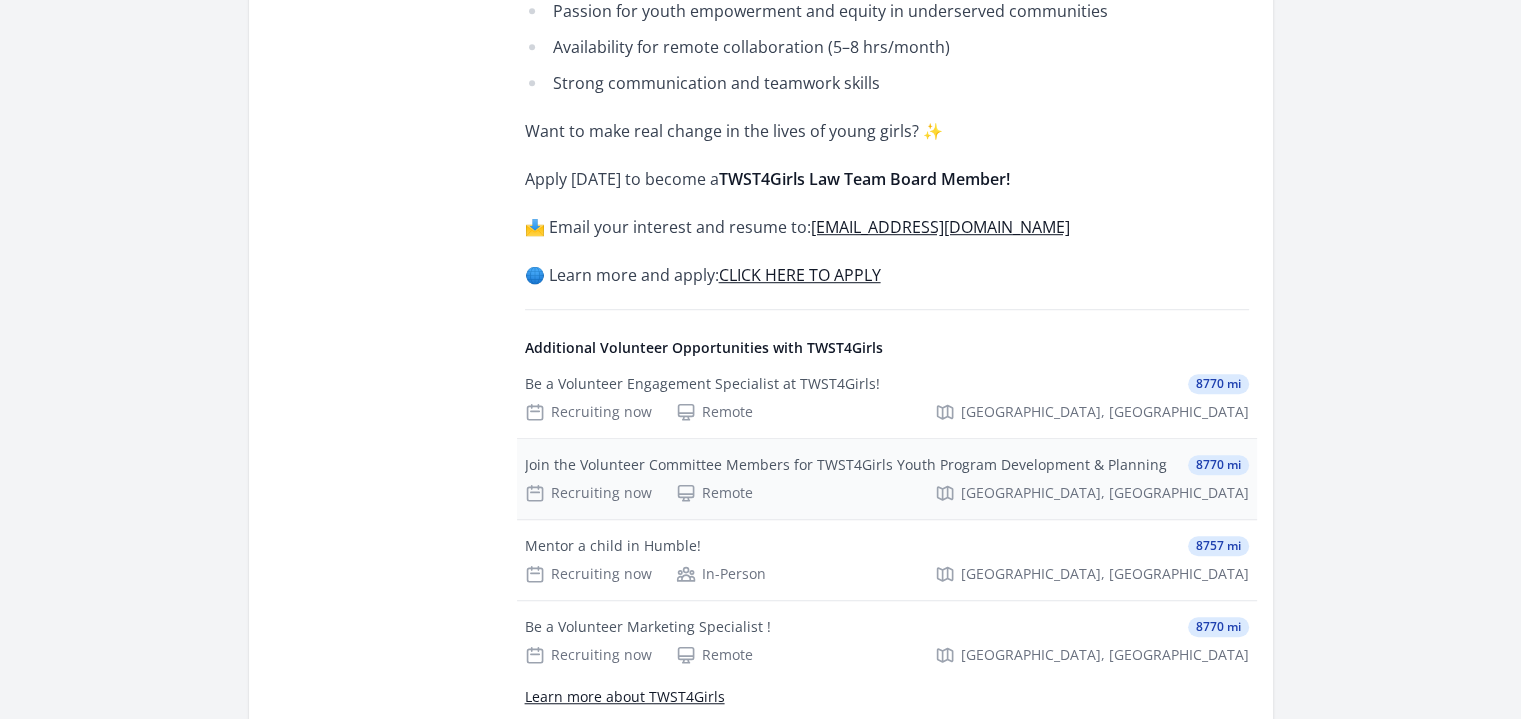 click on "Join the Volunteer Committee Members for TWST4Girls Youth Program Development & Planning" at bounding box center [846, 465] 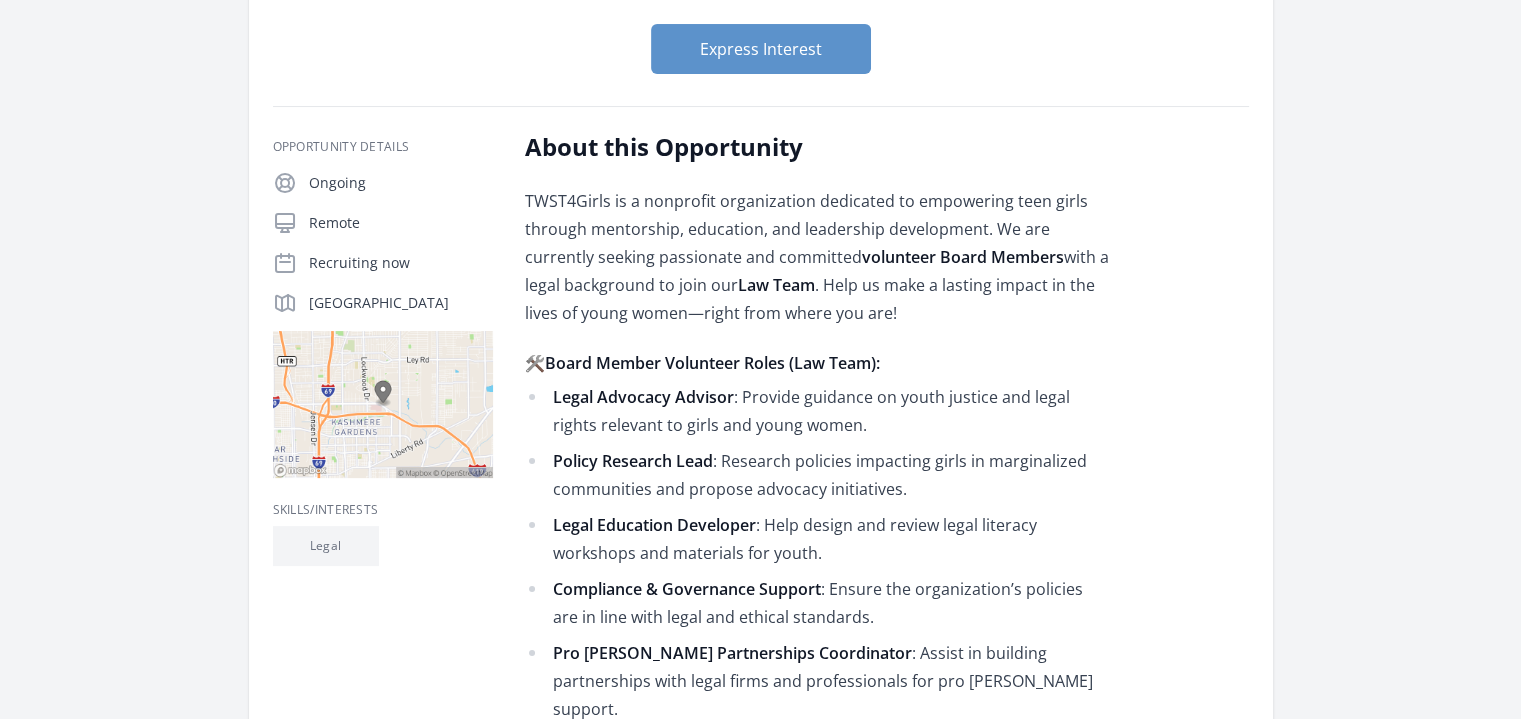scroll, scrollTop: 0, scrollLeft: 0, axis: both 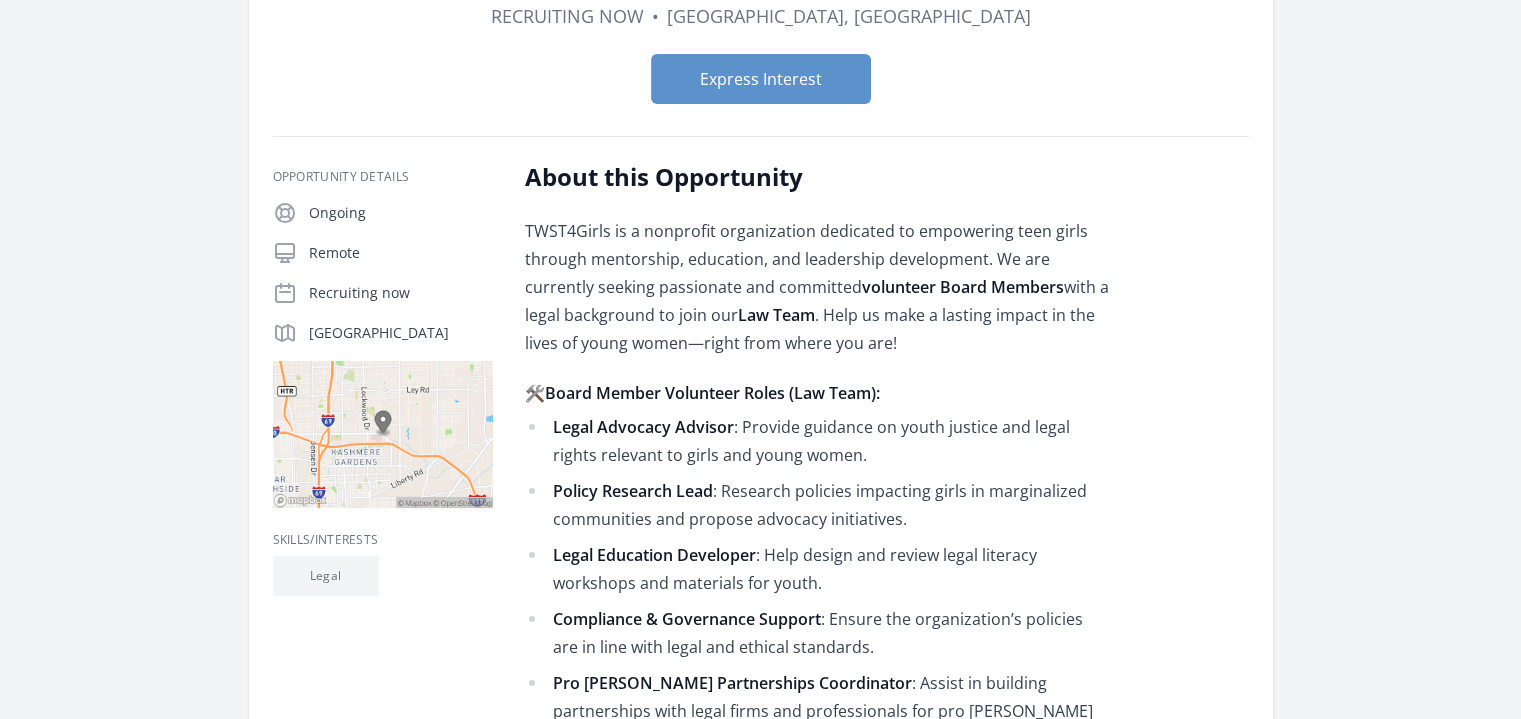 click on "Policy Research Lead : Research policies impacting girls in marginalized communities and propose advocacy initiatives." at bounding box center (817, 505) 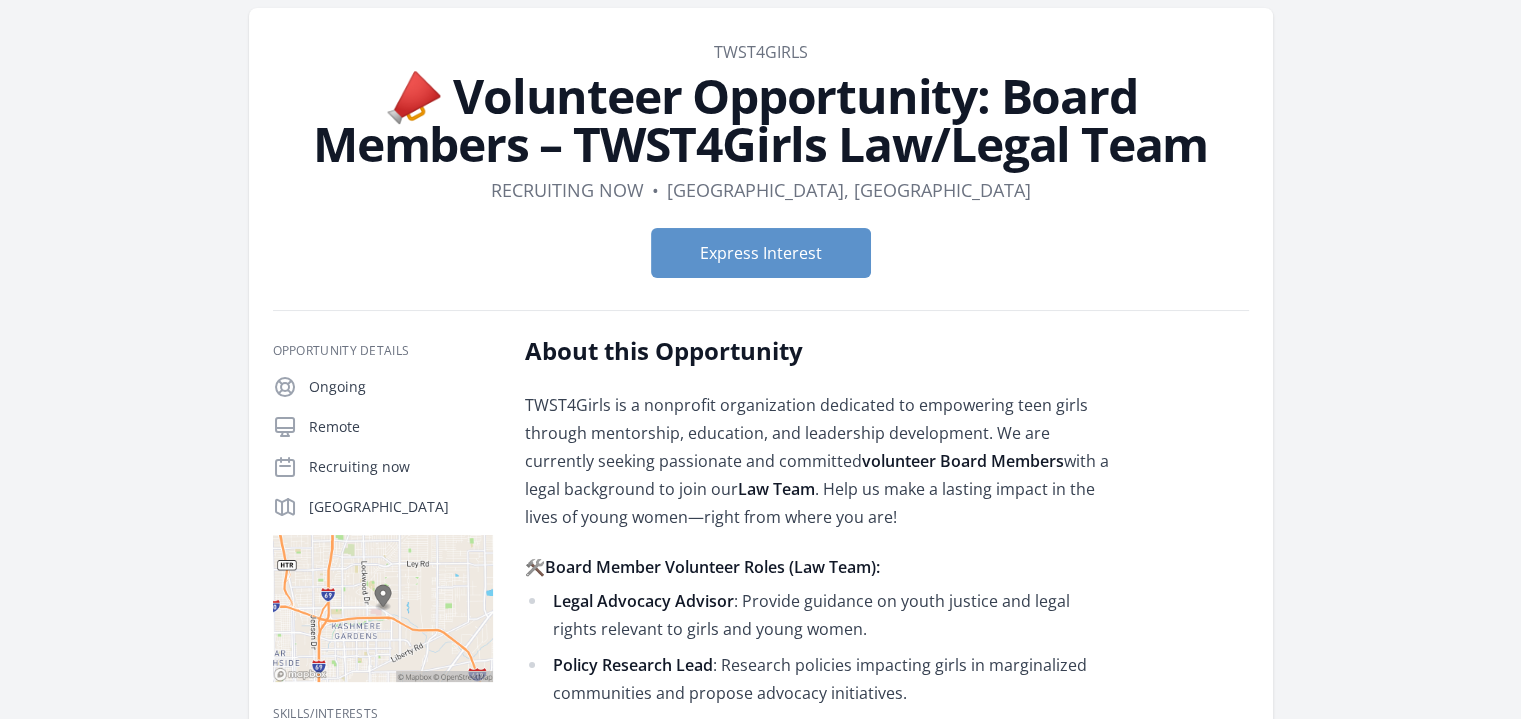 scroll, scrollTop: 10, scrollLeft: 0, axis: vertical 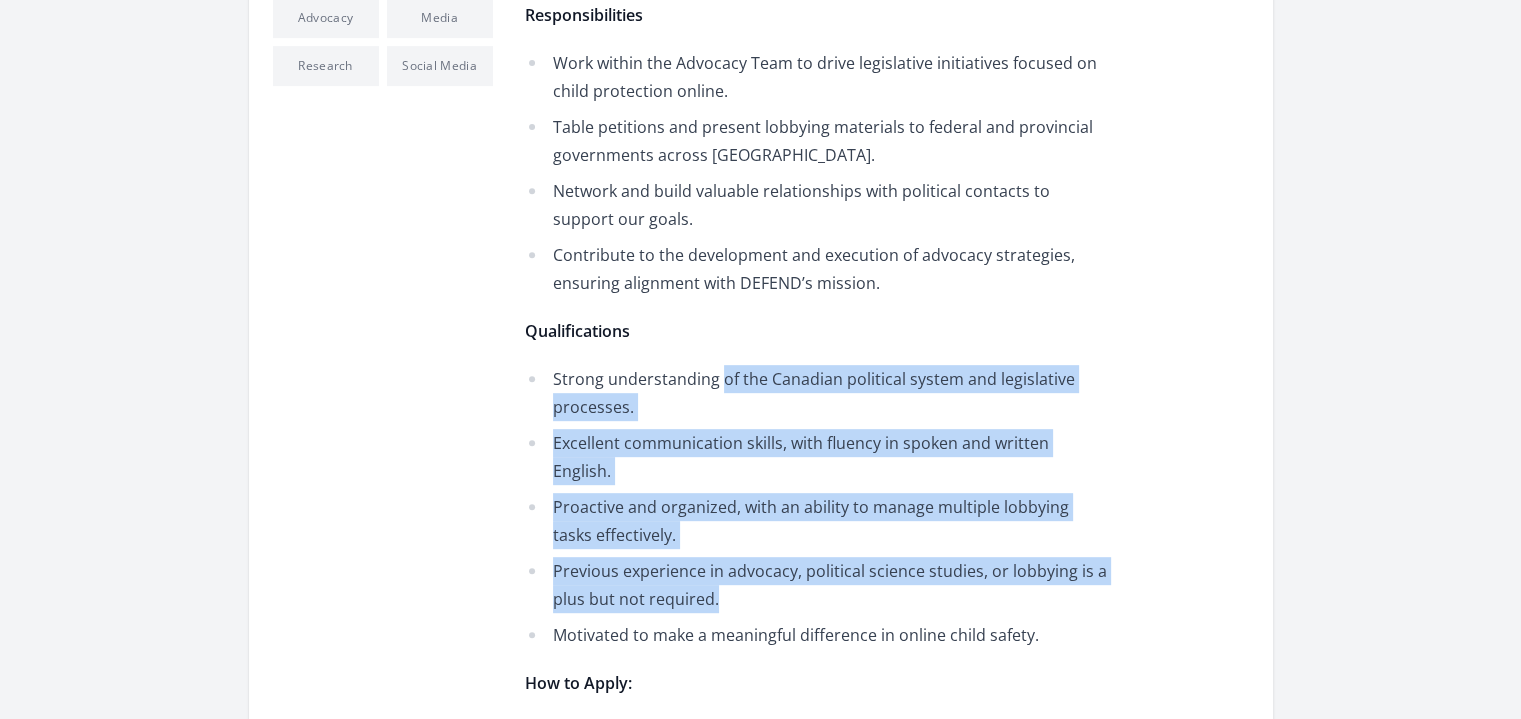 drag, startPoint x: 720, startPoint y: 377, endPoint x: 920, endPoint y: 579, distance: 284.26044 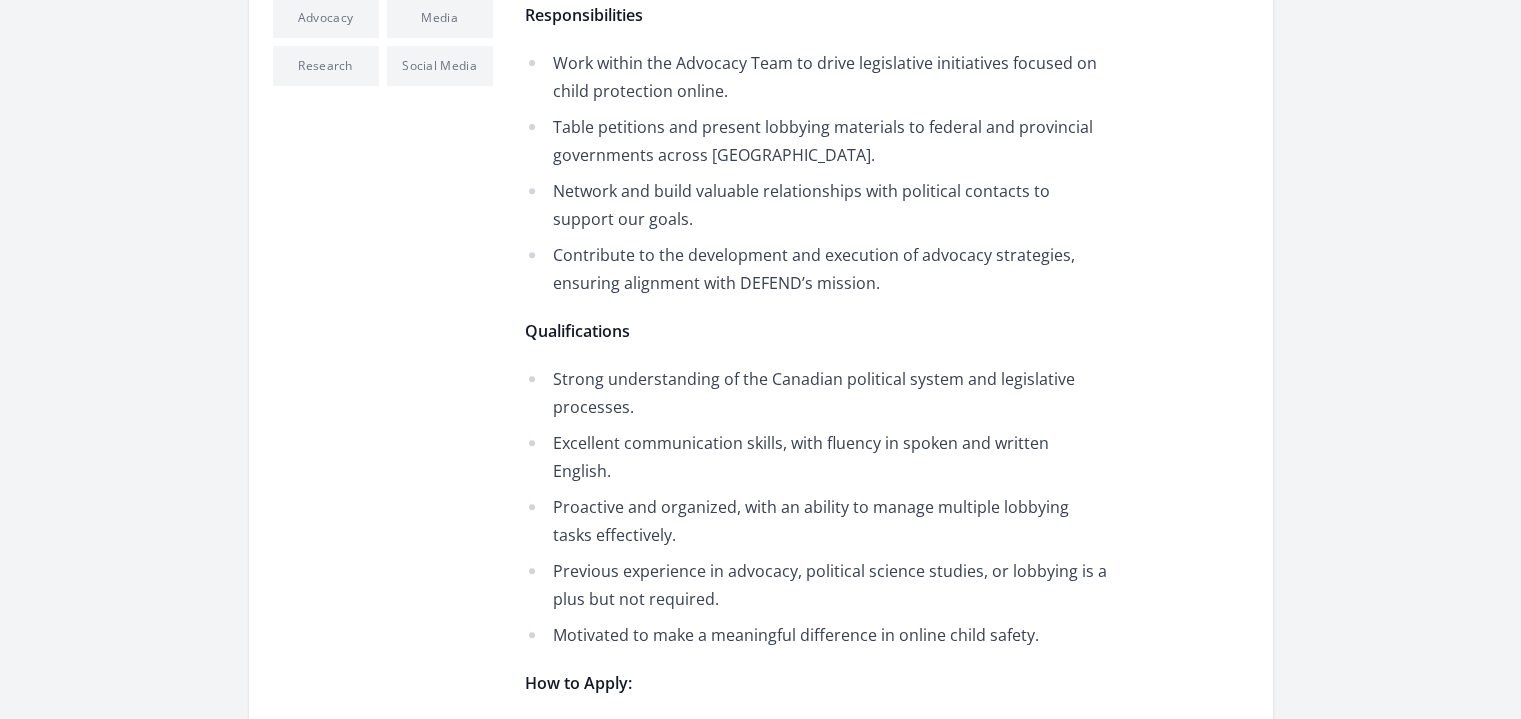 click on "Strong understanding of the Canadian political system and legislative processes. Excellent communication skills, with fluency in spoken and written English. Proactive and organized, with an ability to manage multiple lobbying tasks effectively. Previous experience in advocacy, political science studies, or lobbying is a plus but not required. Motivated to make a meaningful difference in online child safety." at bounding box center (817, 507) 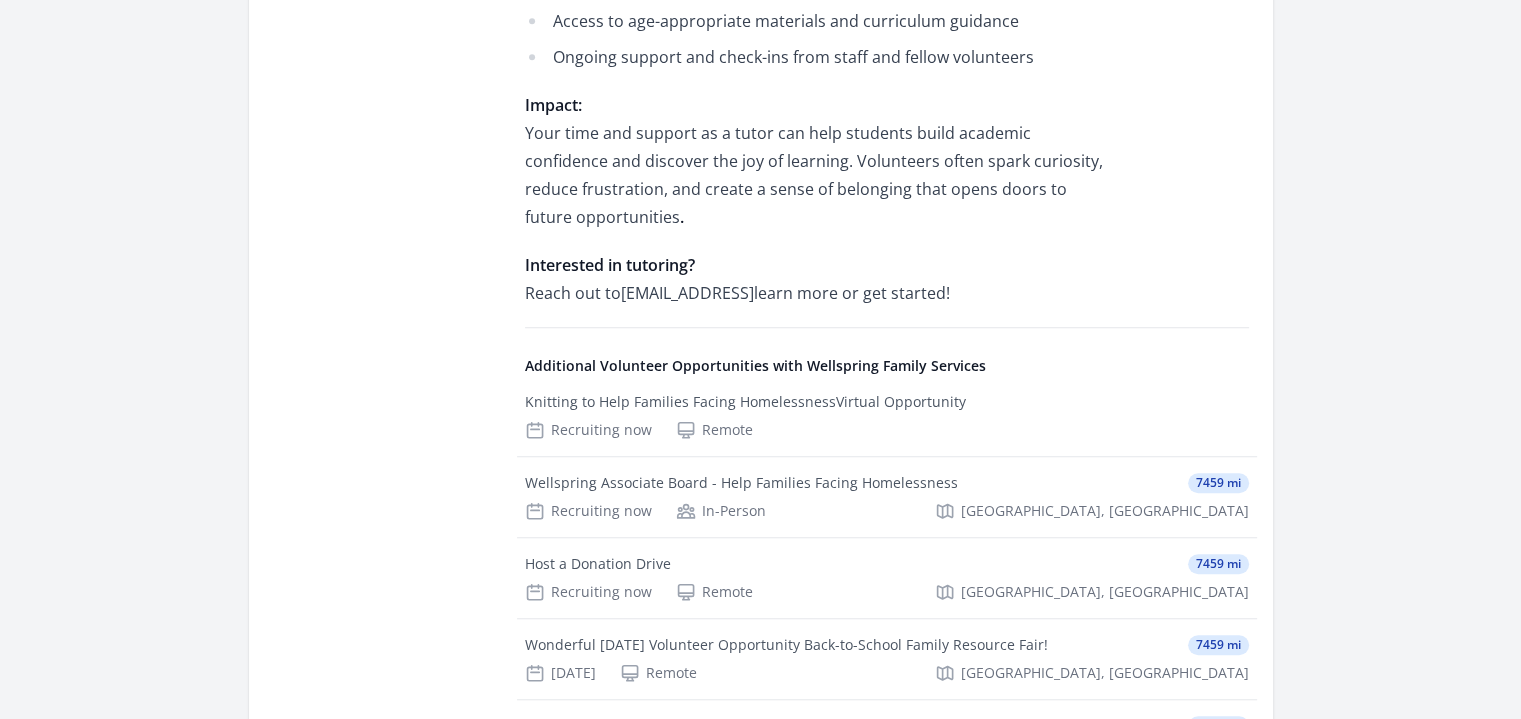 scroll, scrollTop: 1476, scrollLeft: 0, axis: vertical 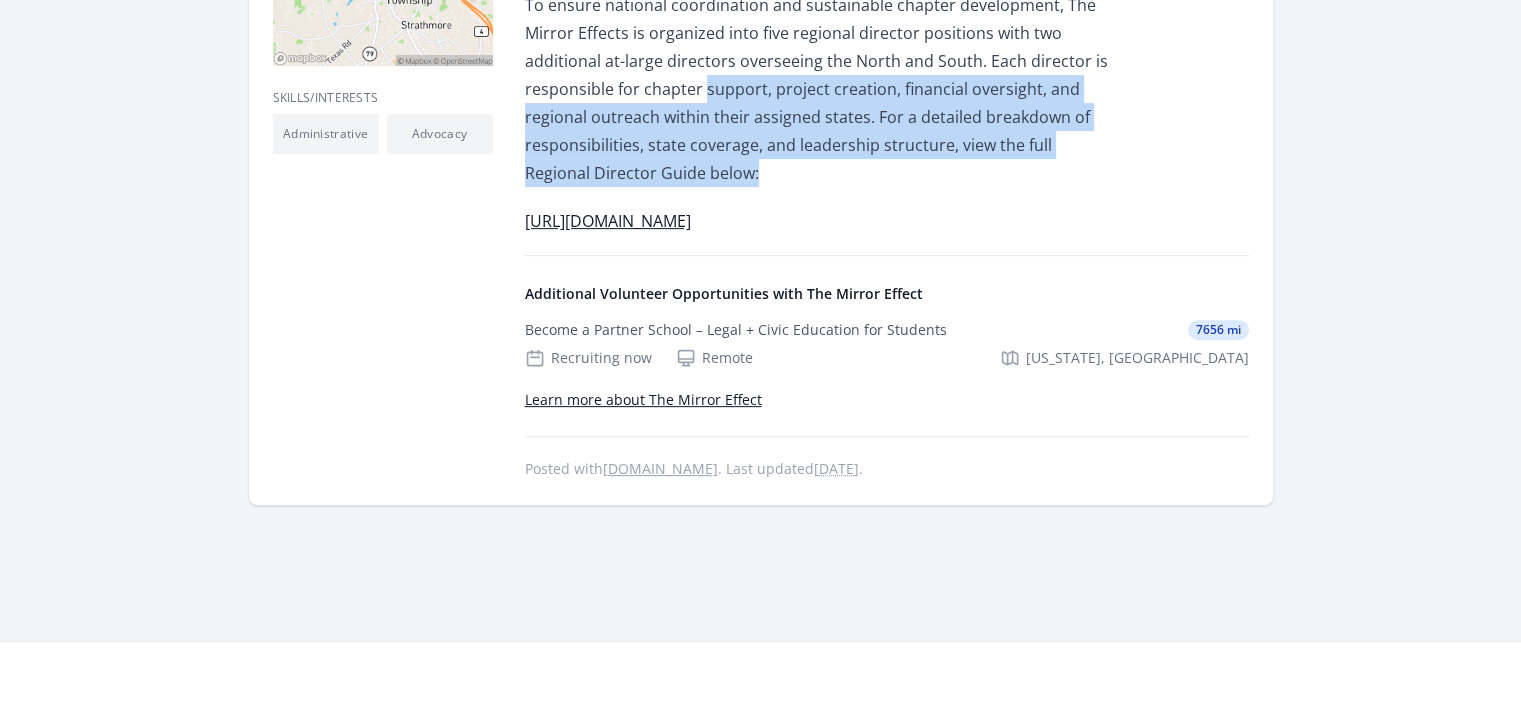 drag, startPoint x: 737, startPoint y: 178, endPoint x: 701, endPoint y: 75, distance: 109.11004 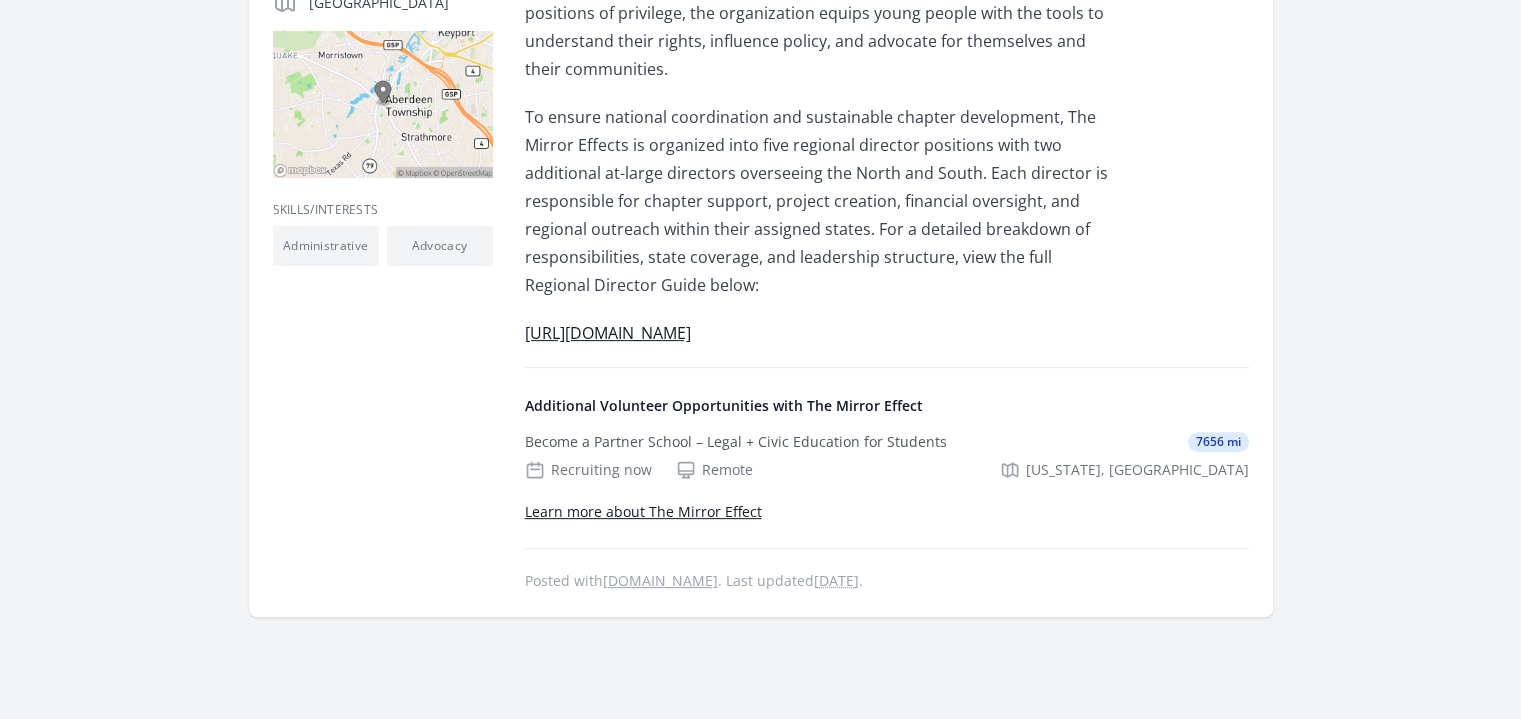 scroll, scrollTop: 566, scrollLeft: 0, axis: vertical 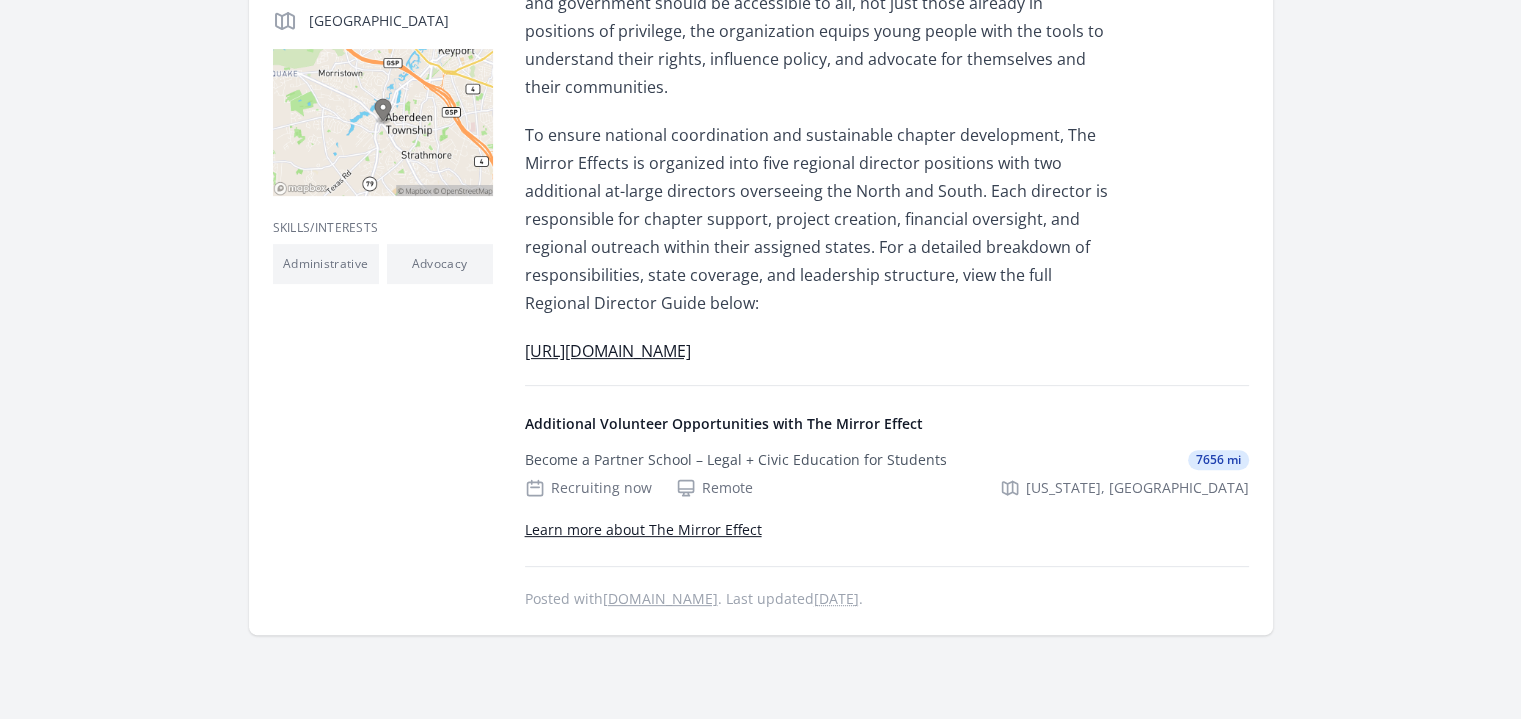 click on "The Mirror Effects is a national youth-led initiative dedicated to expanding access to legal education, civic engagement, and immigrant empowerment for high school students. Founded on the belief that knowledge of the law and government should be accessible to all, not just those already in positions of privilege, the organization equips young people with the tools to understand their rights, influence policy, and advocate for themselves and their communities." at bounding box center [817, 3] 